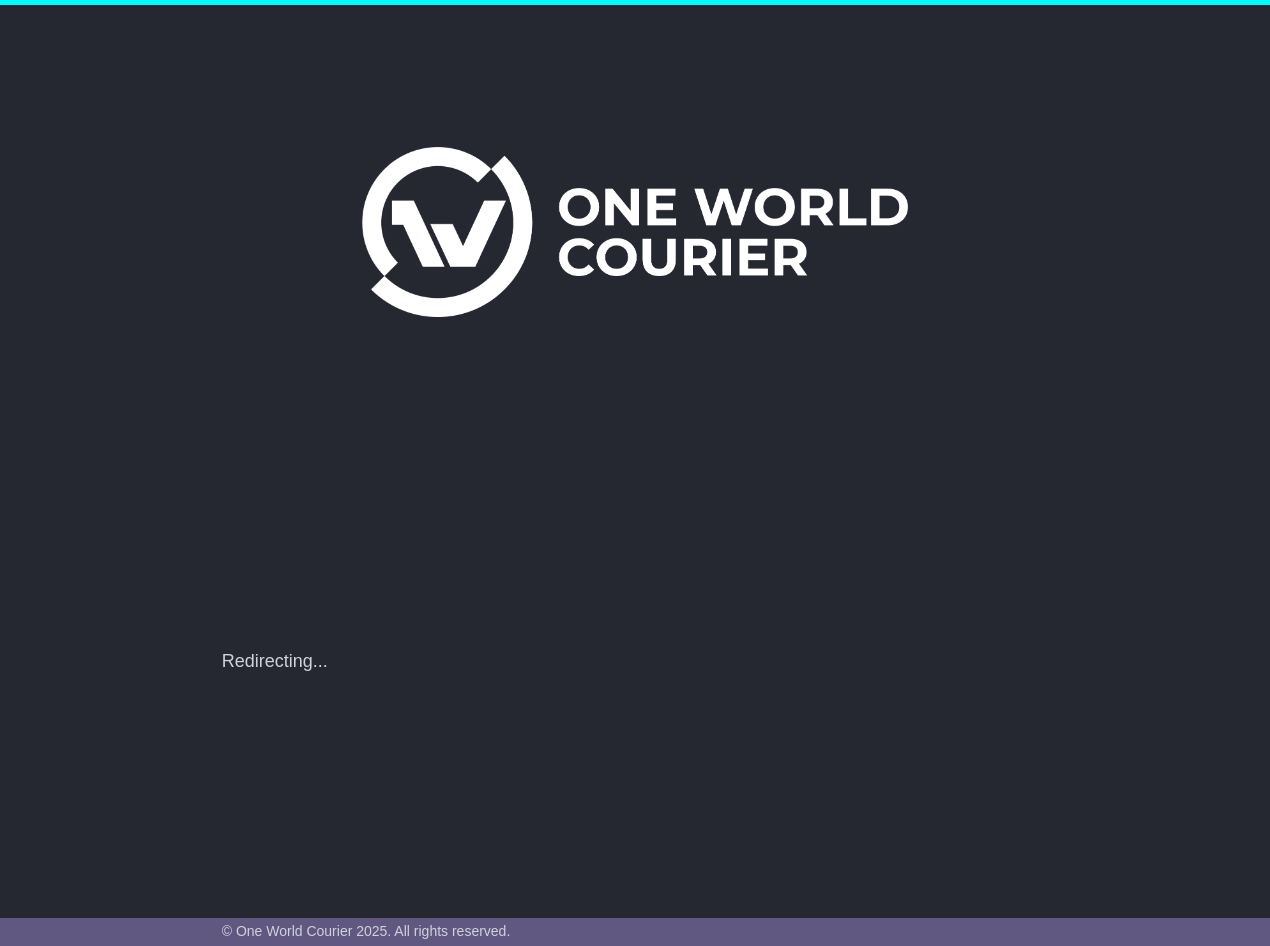 scroll, scrollTop: 0, scrollLeft: 0, axis: both 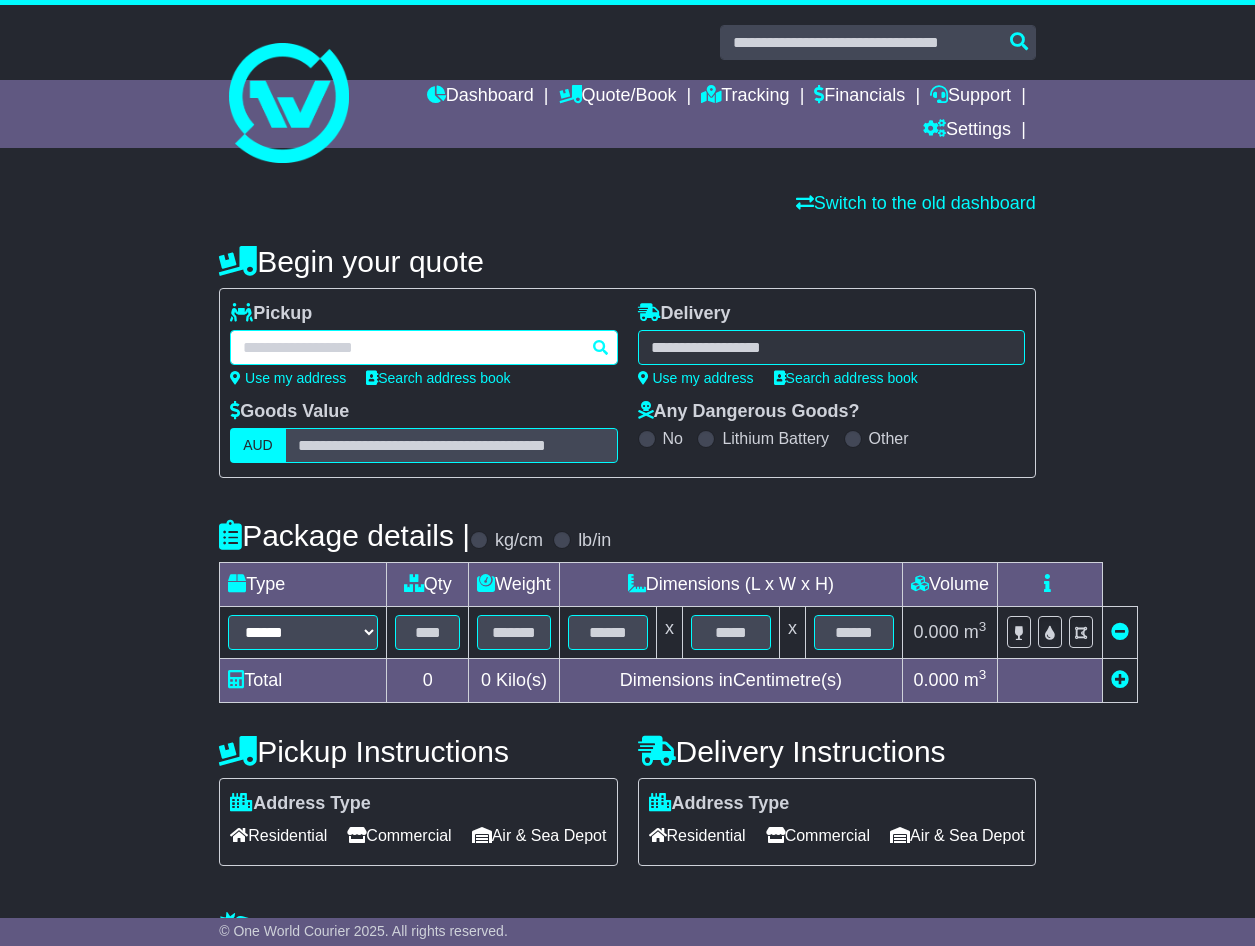 click at bounding box center (423, 347) 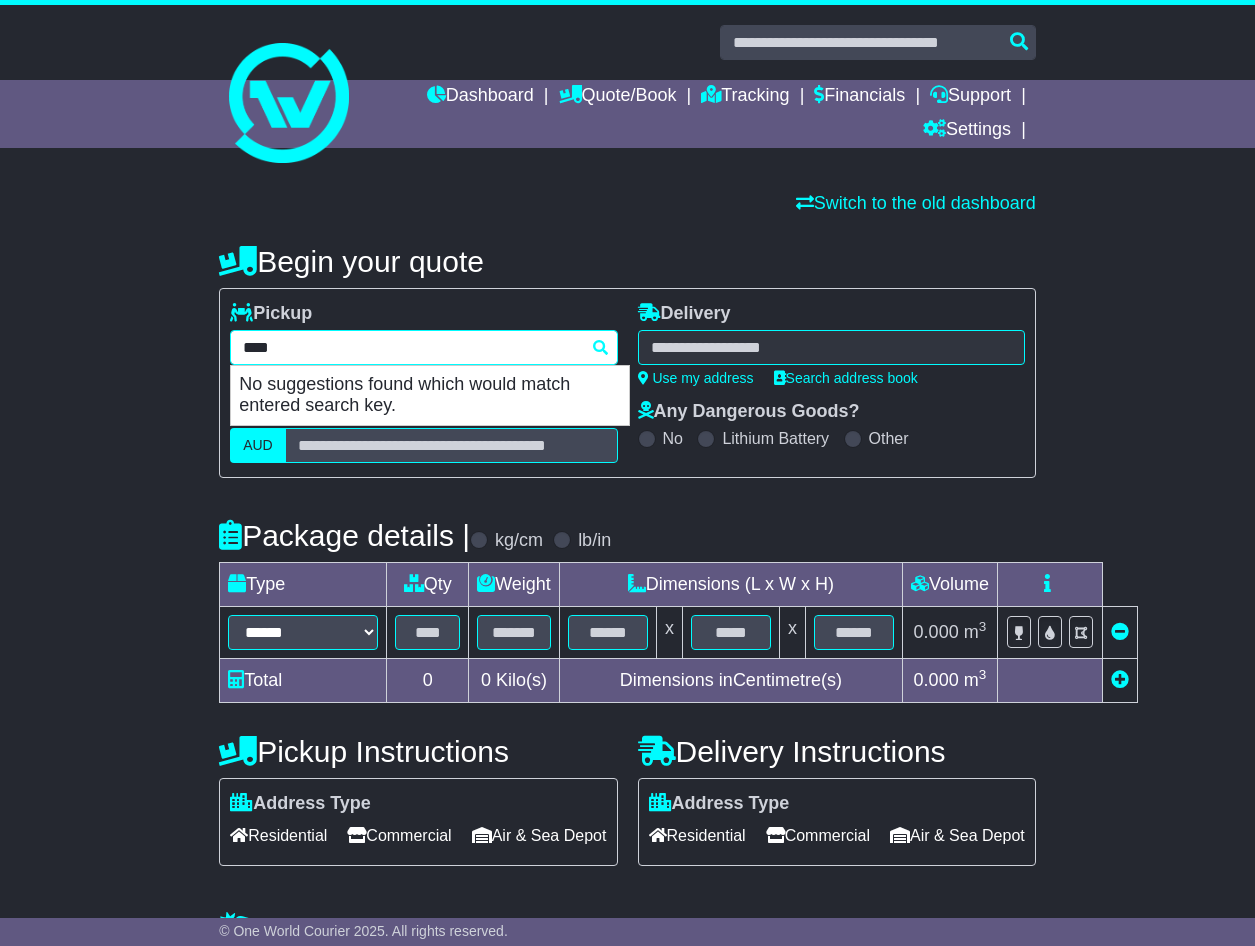 click on "****" at bounding box center [423, 347] 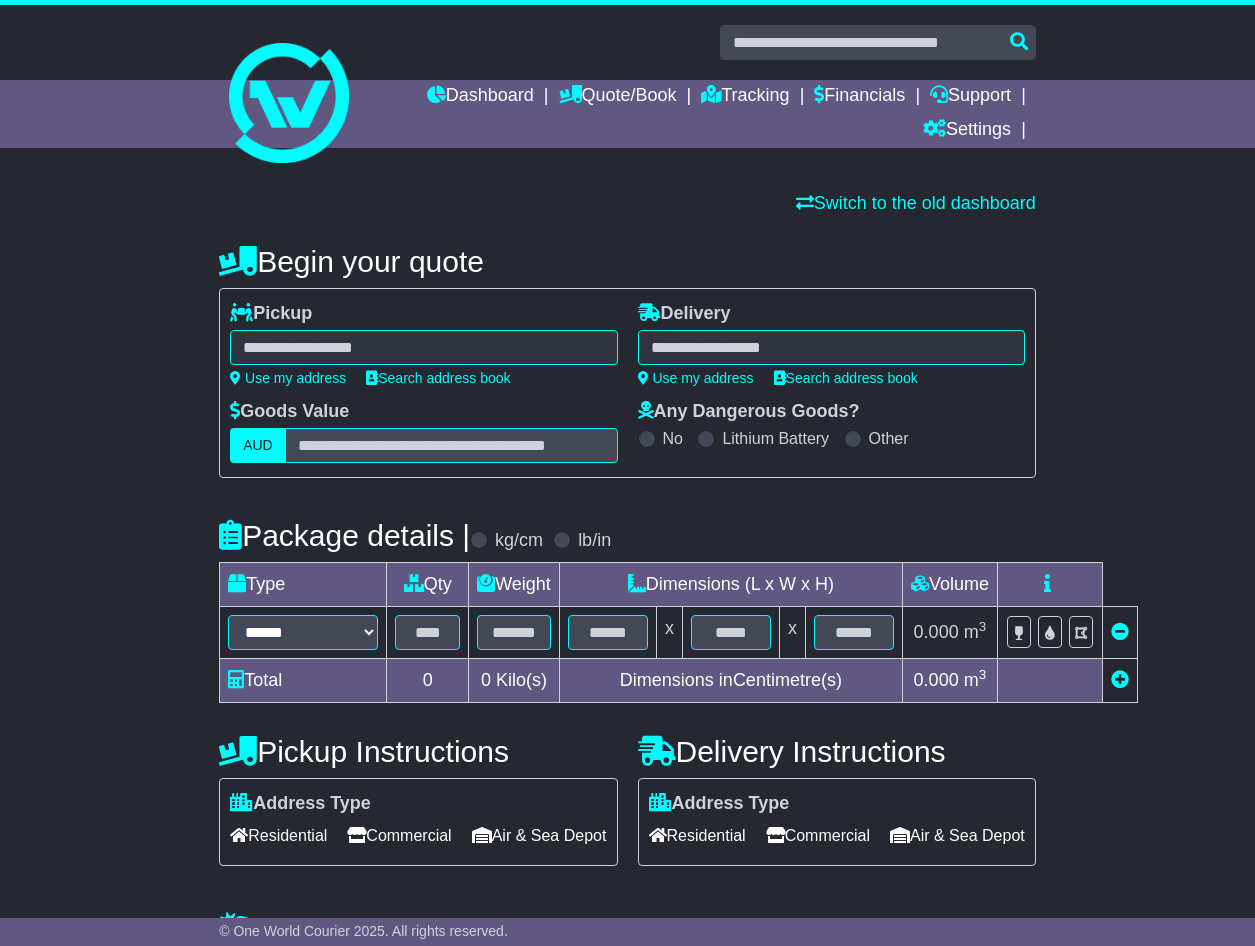 click on "**** No suggestions found which would match entered search key." at bounding box center (423, 347) 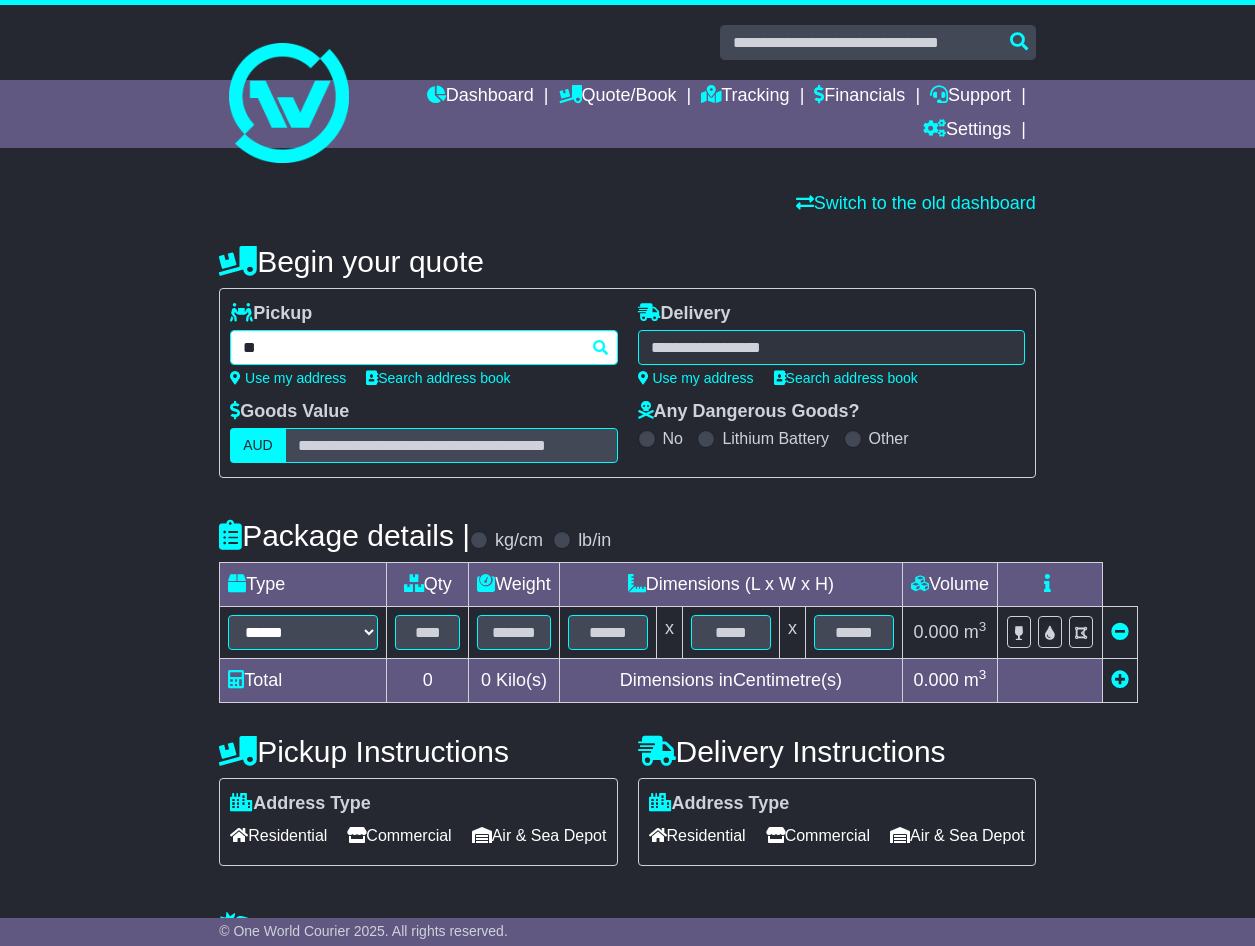 type on "*" 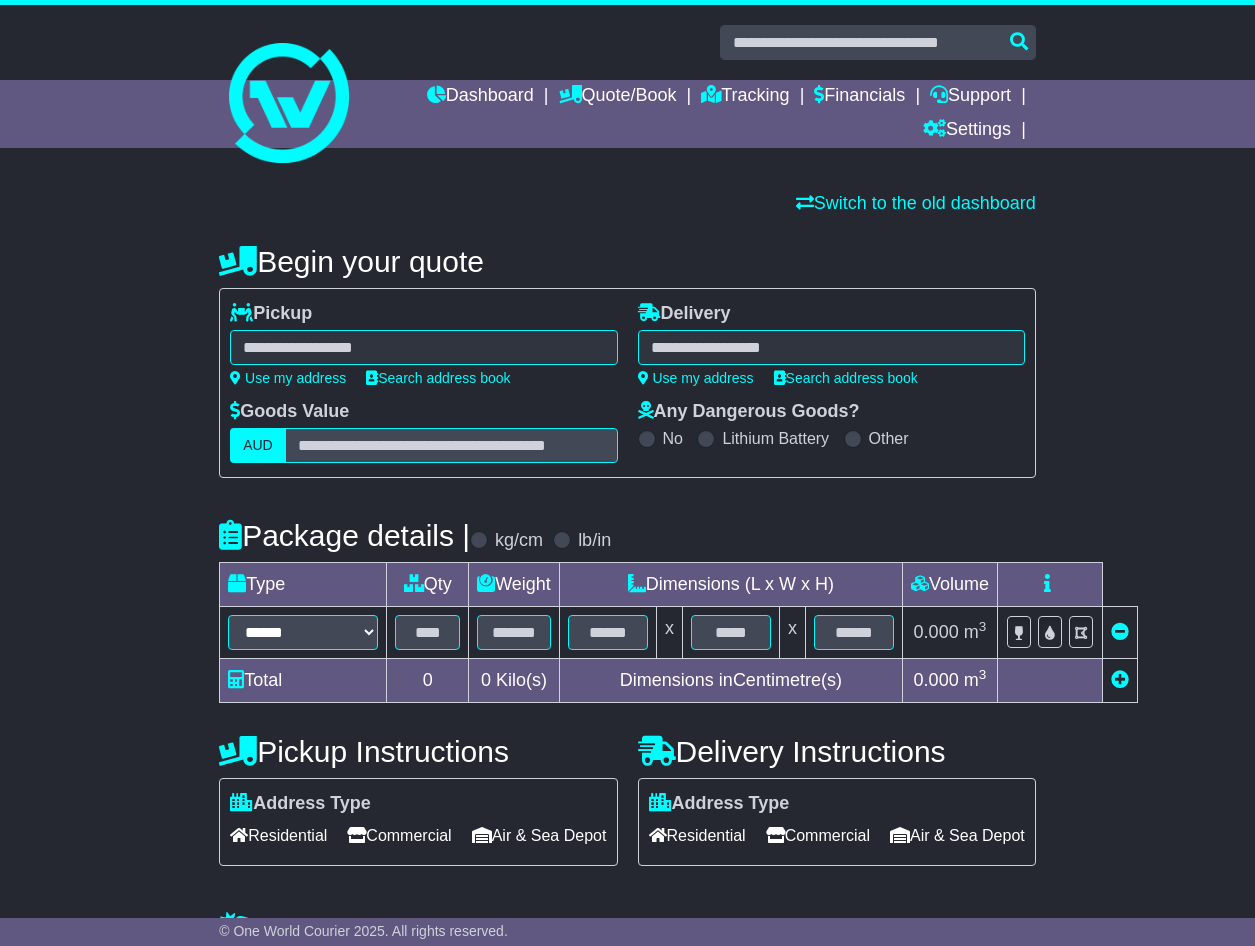 click on "******* No suggestions found which would match entered search key." at bounding box center (423, 347) 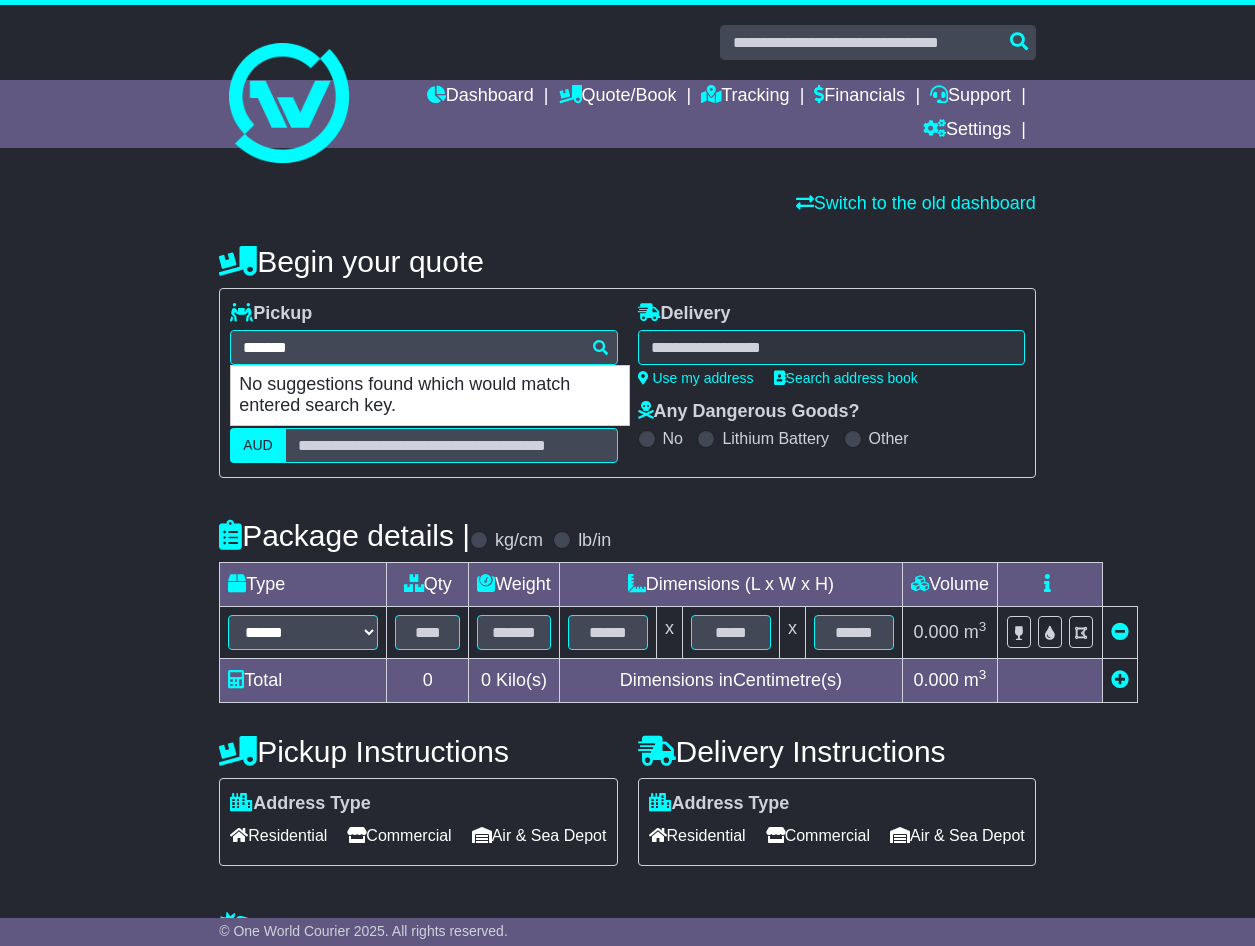 drag, startPoint x: 715, startPoint y: 270, endPoint x: 579, endPoint y: 278, distance: 136.23509 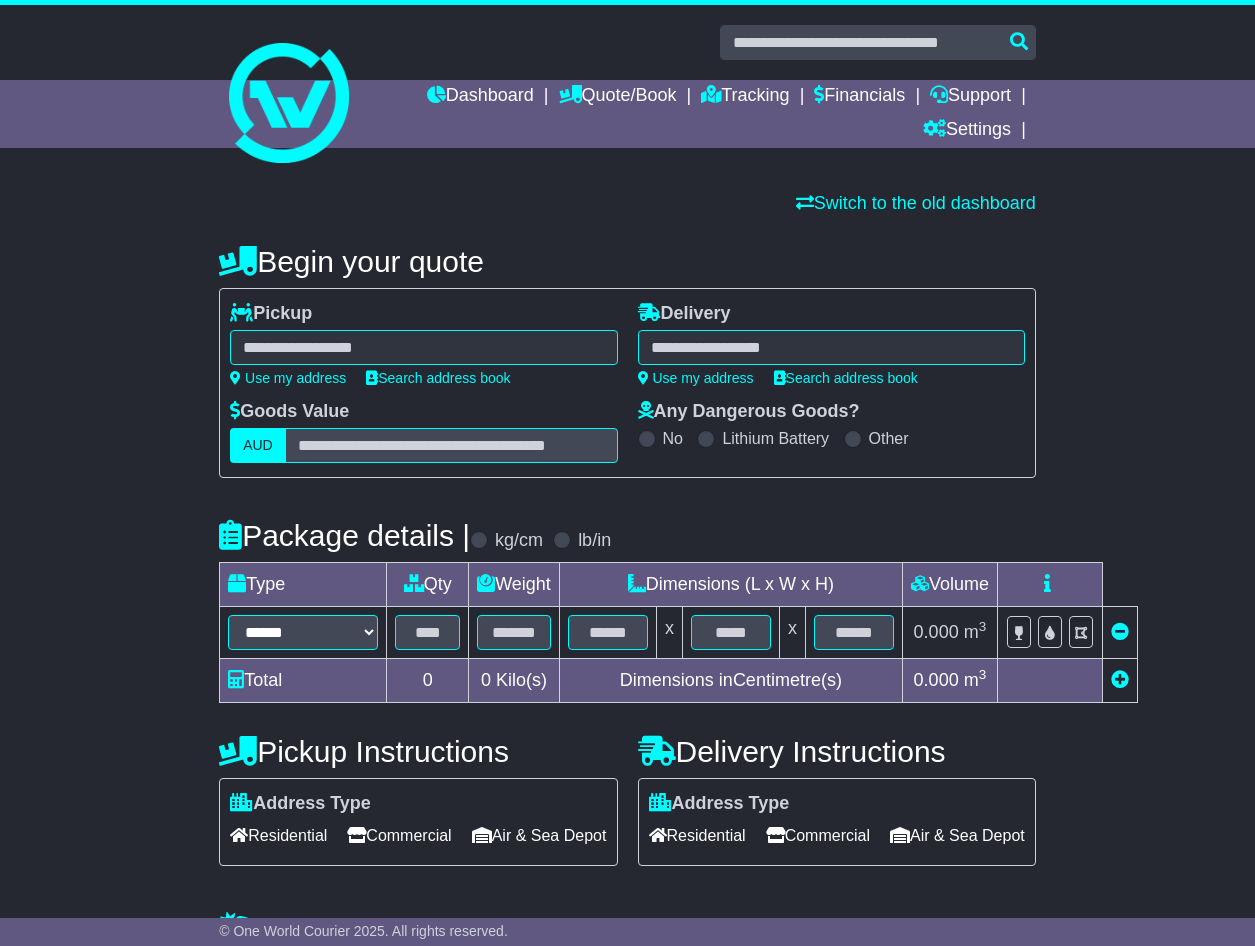 click on "******* No suggestions found which would match entered search key." at bounding box center (423, 347) 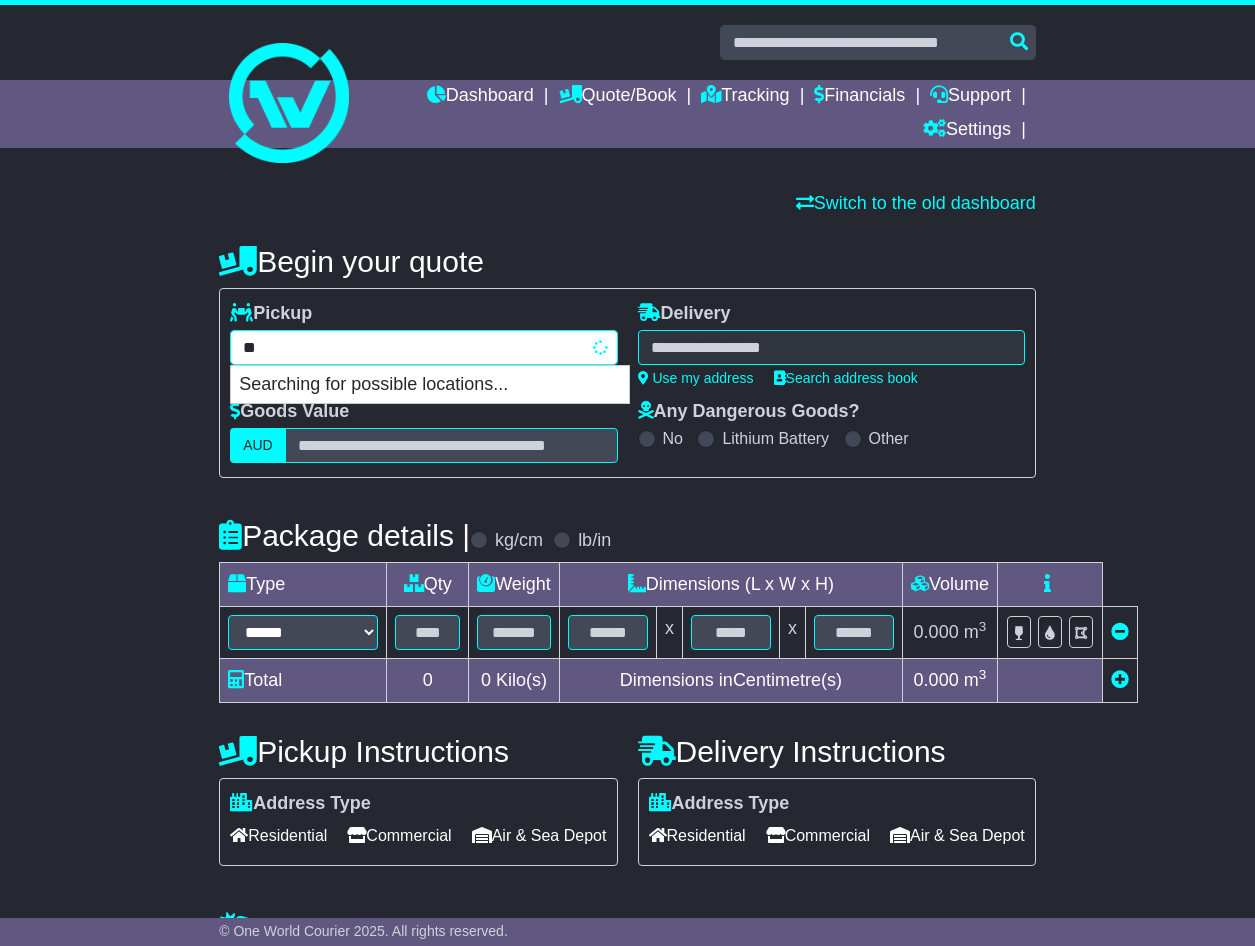 type on "*" 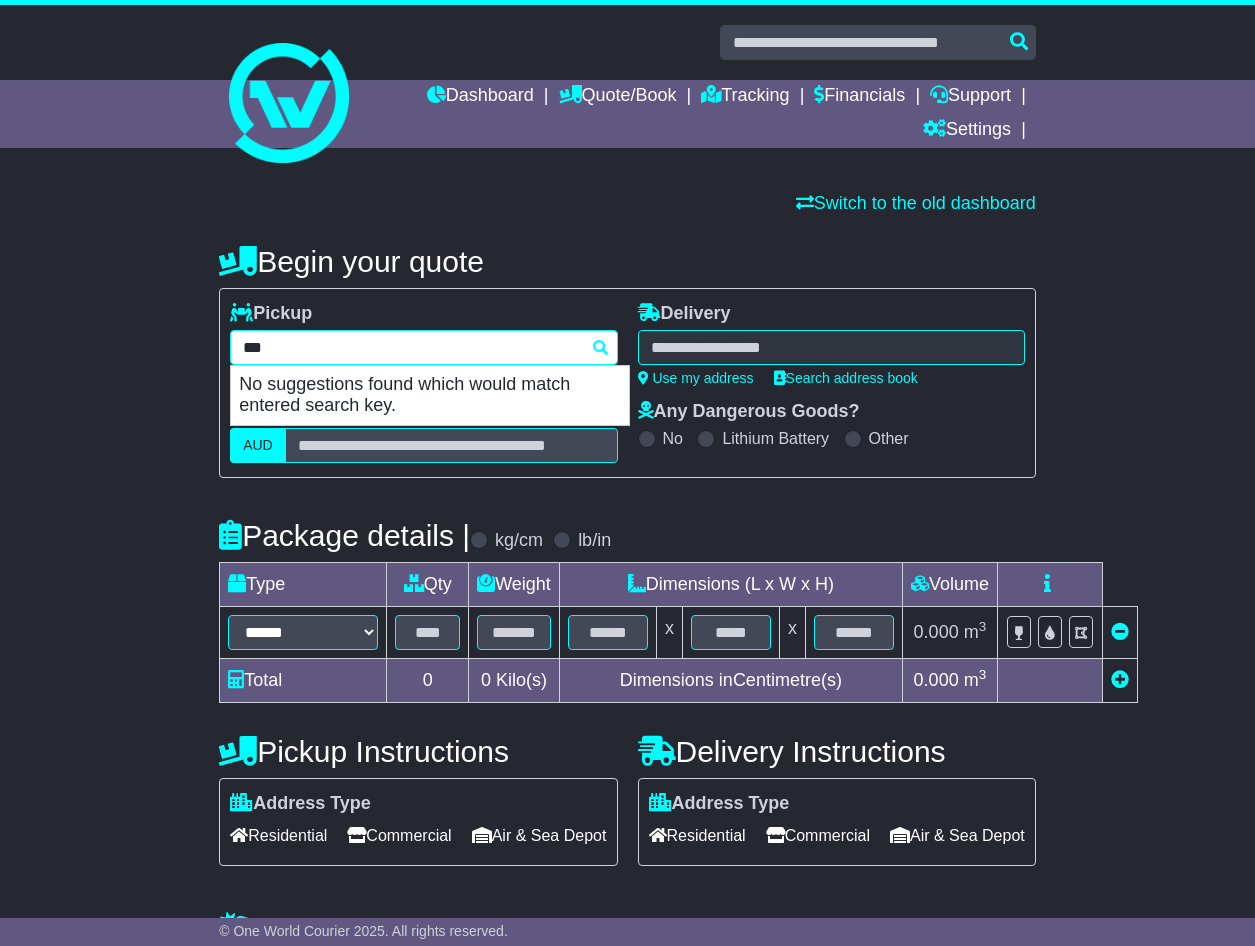 type on "****" 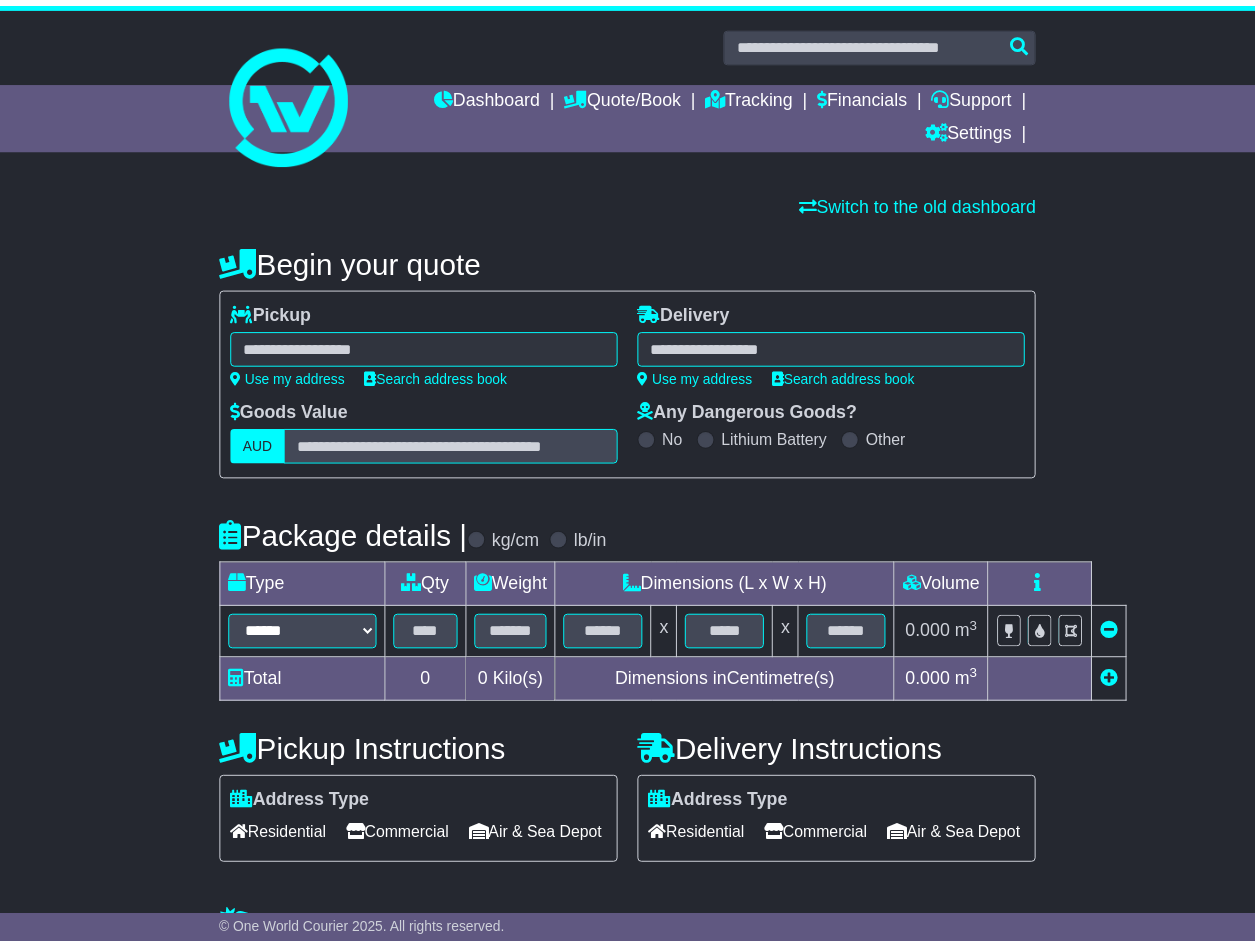 scroll, scrollTop: 0, scrollLeft: 0, axis: both 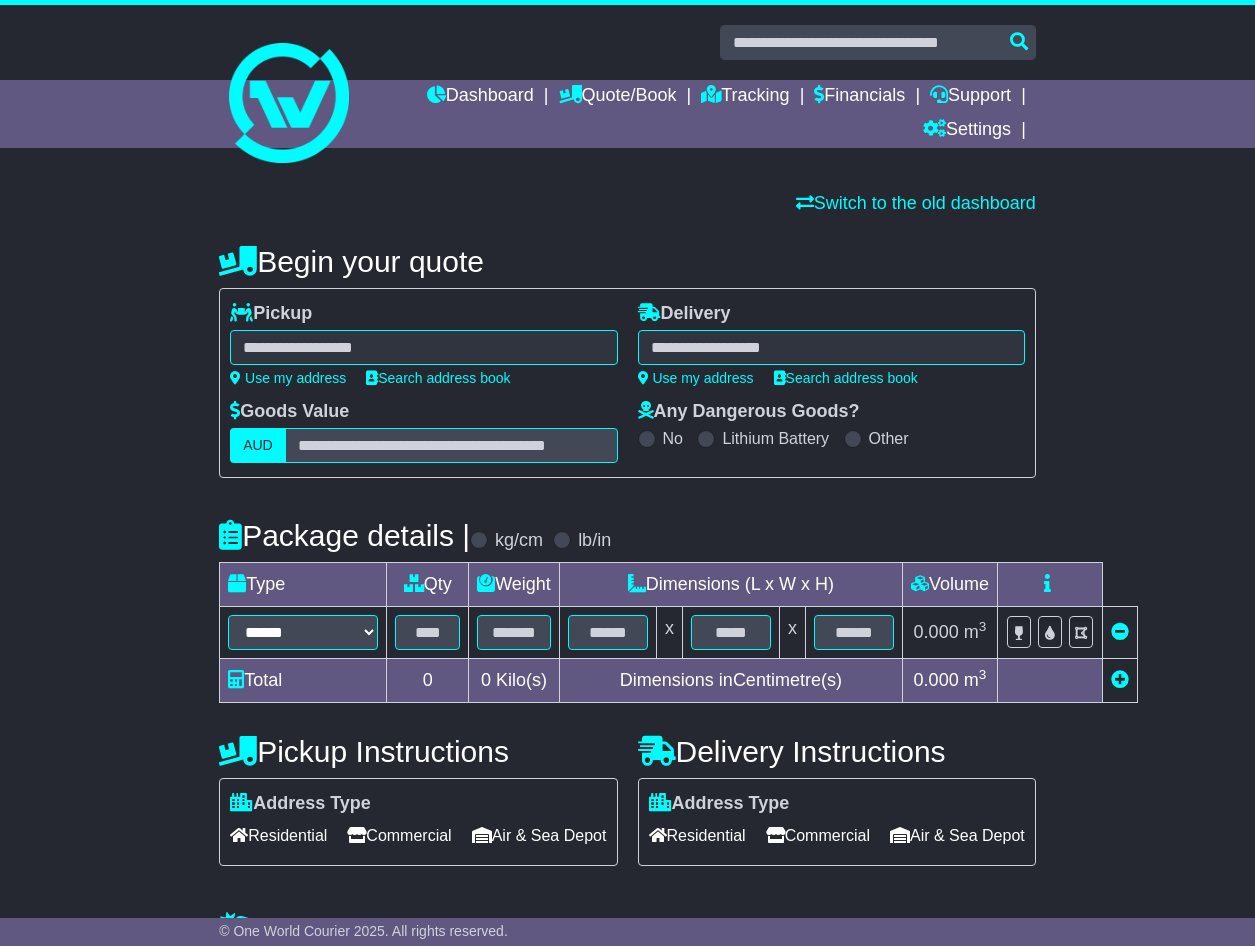click at bounding box center (423, 347) 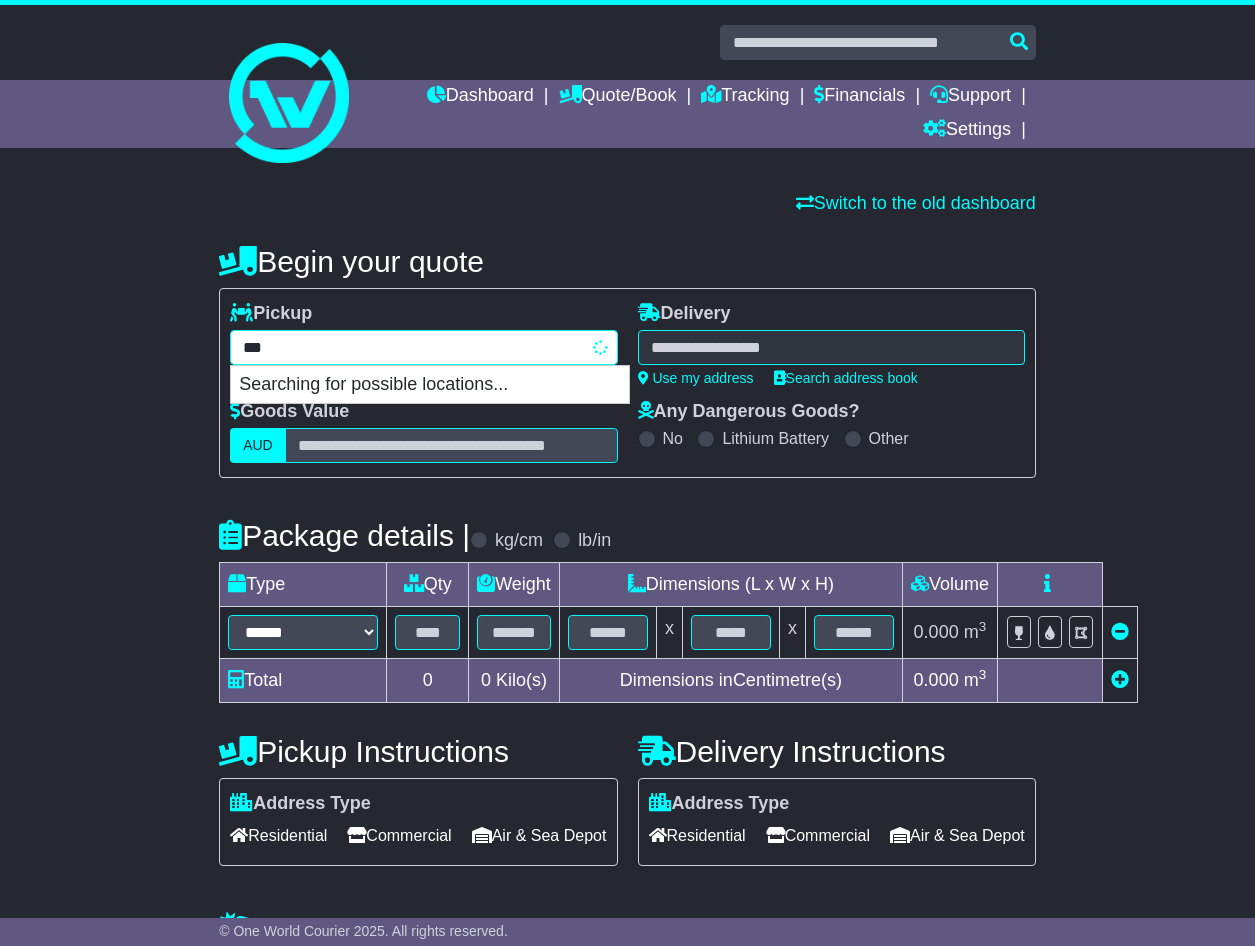 type on "****" 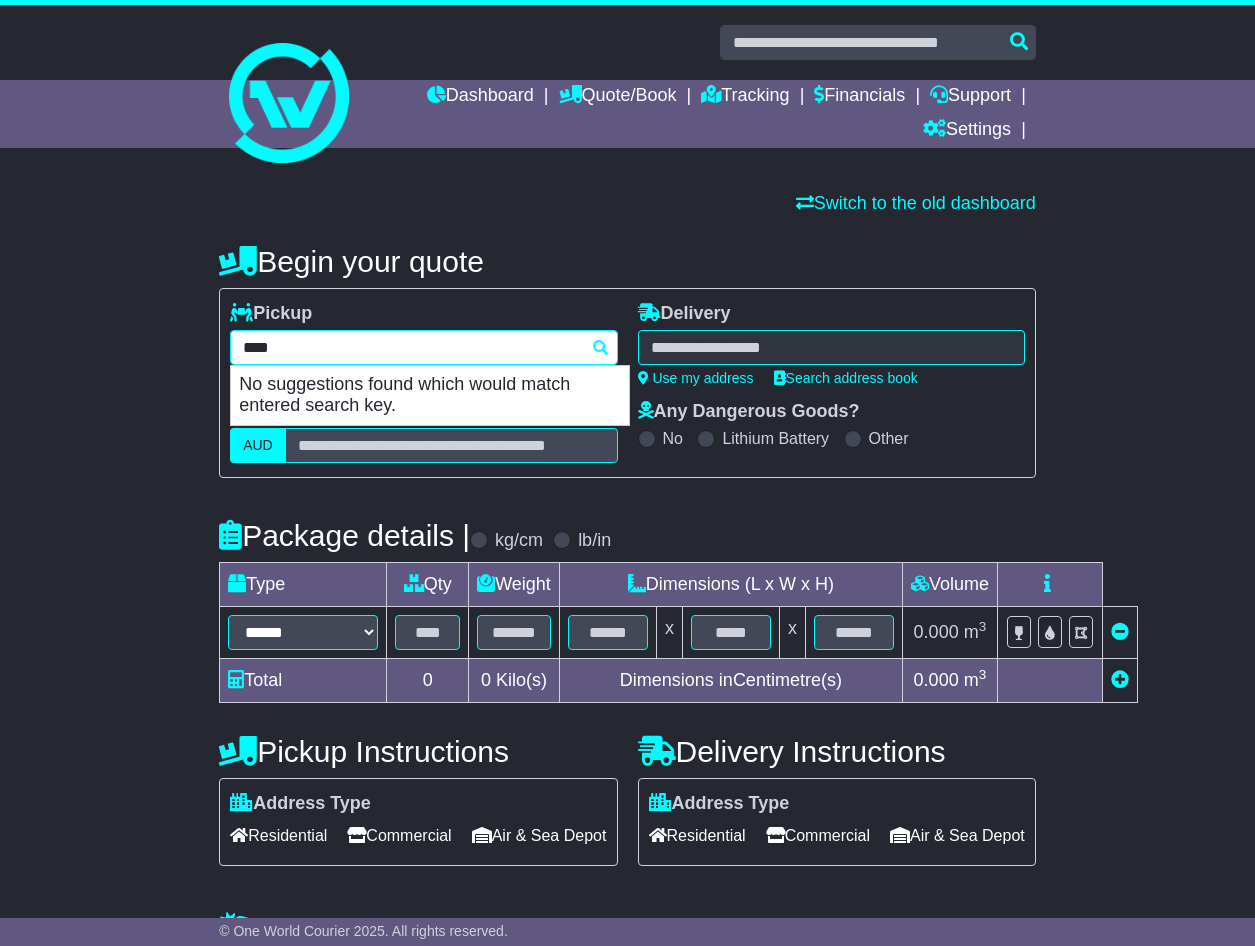 click on "****" at bounding box center (423, 347) 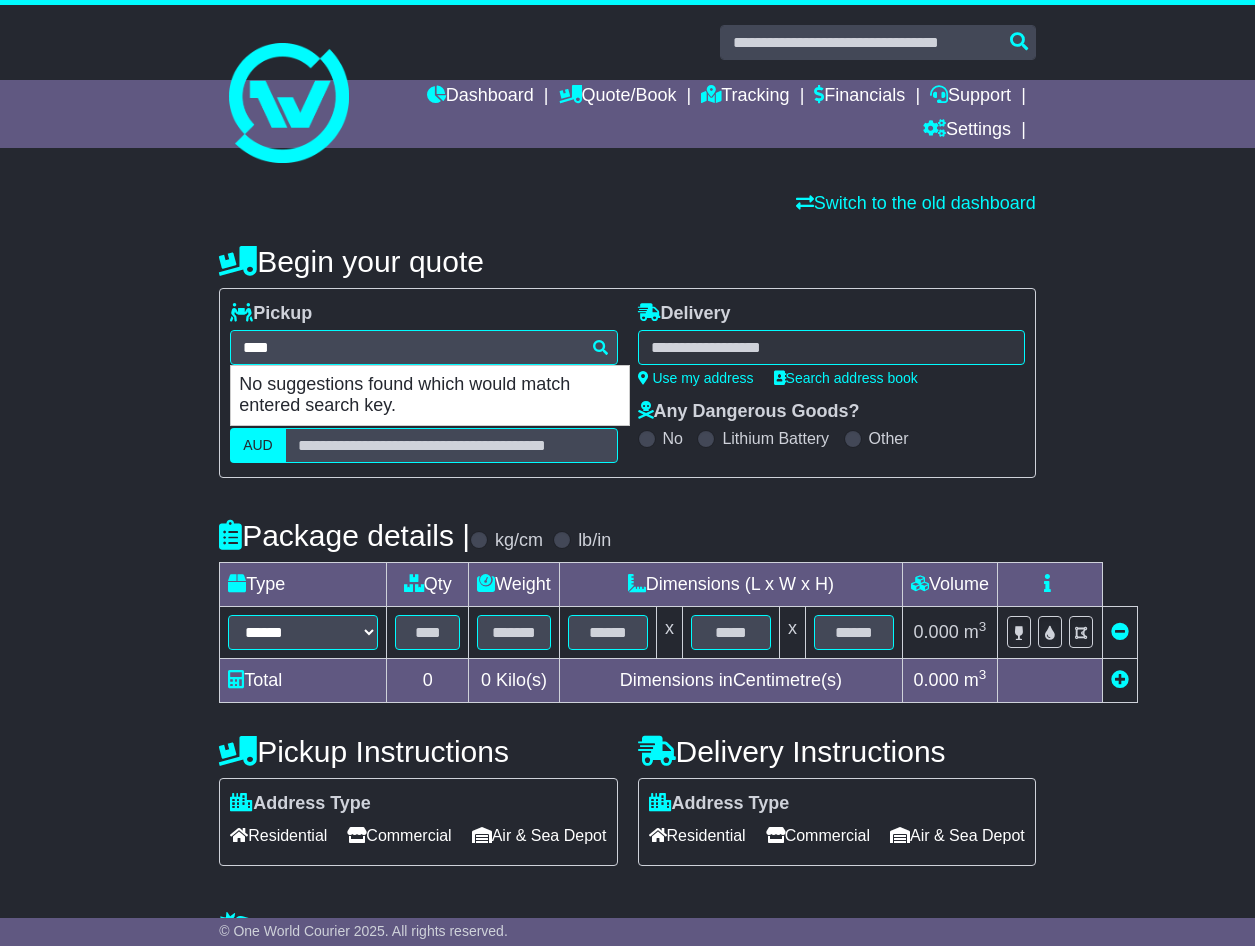 click on "**********" at bounding box center (627, 638) 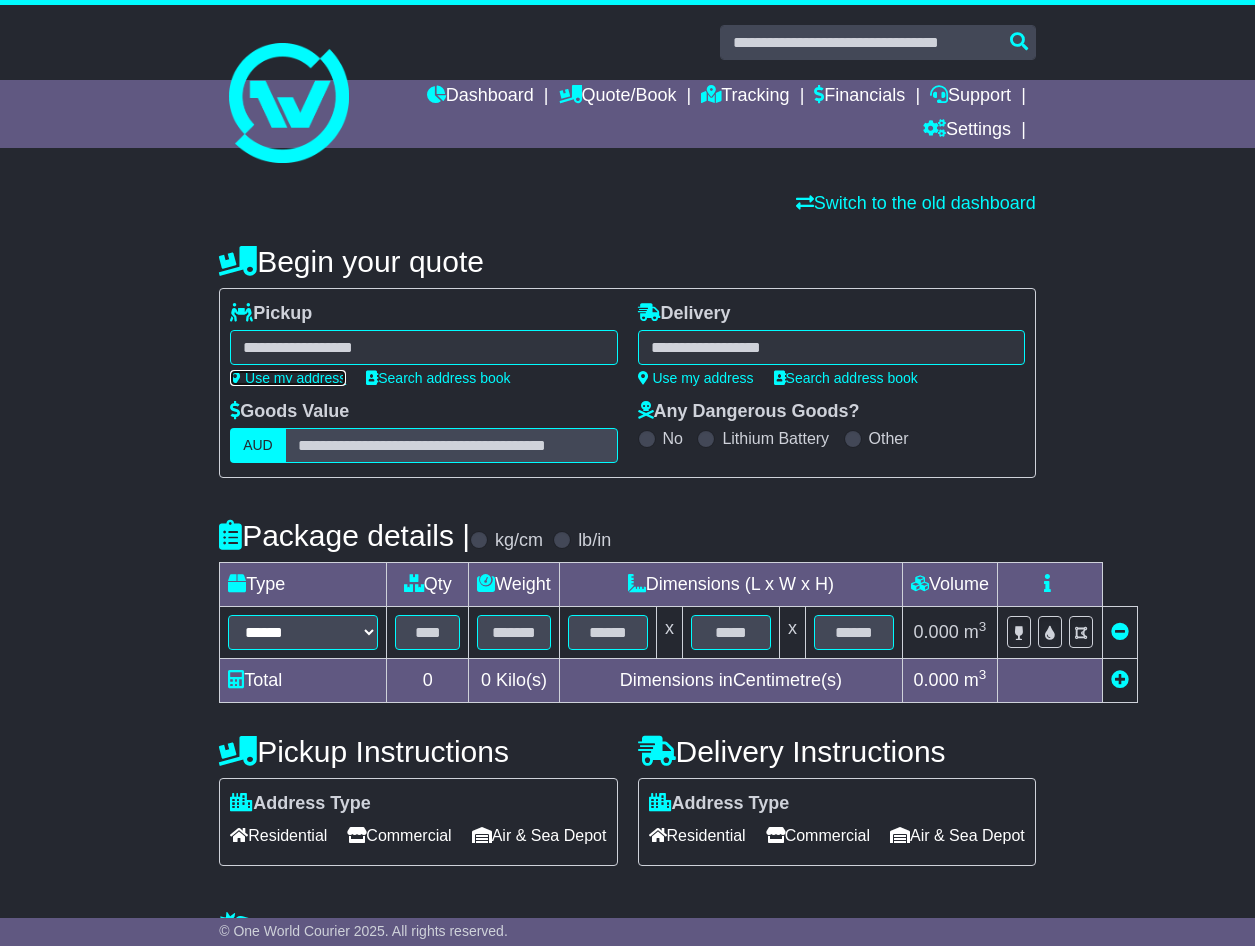 click on "Use my address" at bounding box center (288, 378) 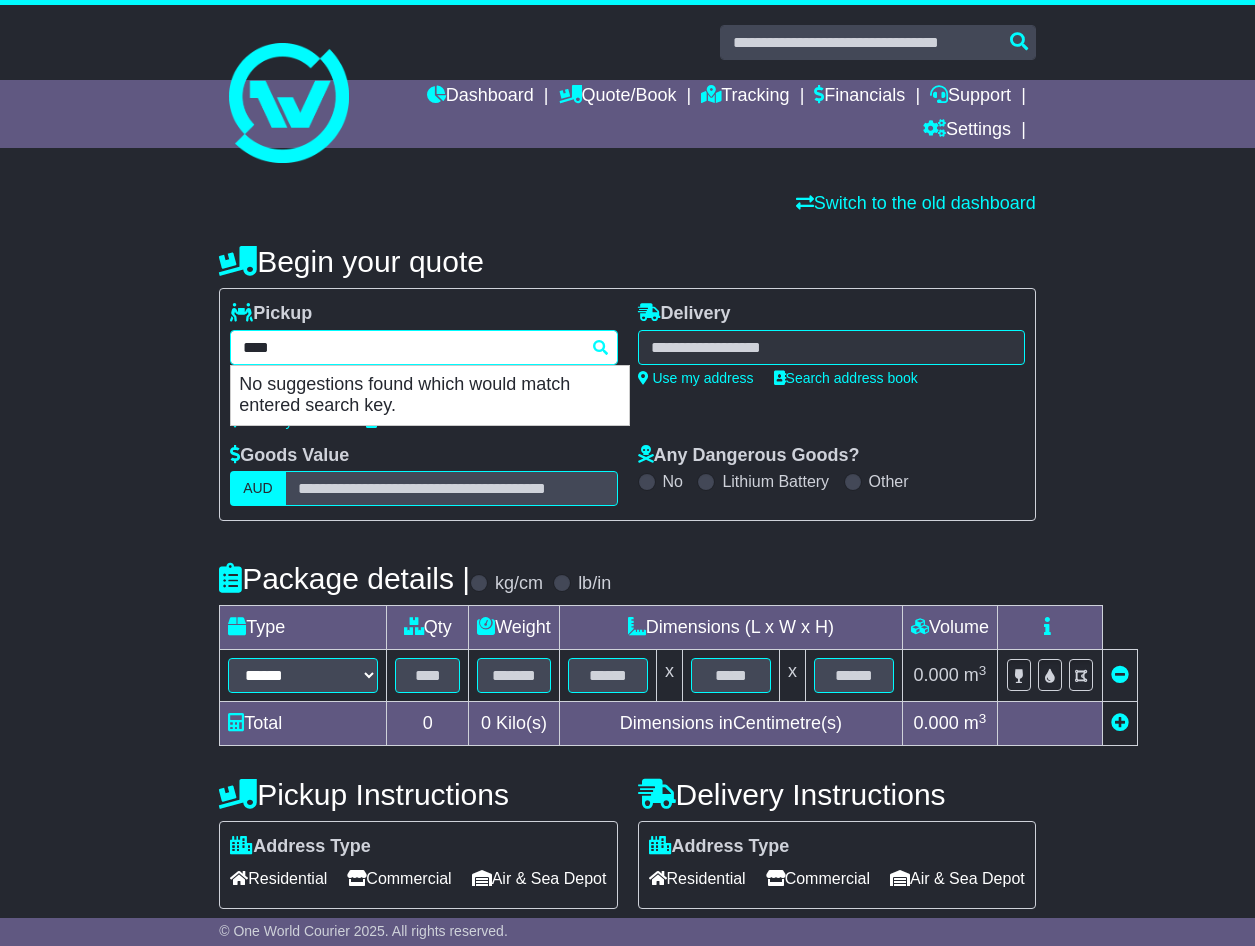 click on "**********" at bounding box center [423, 347] 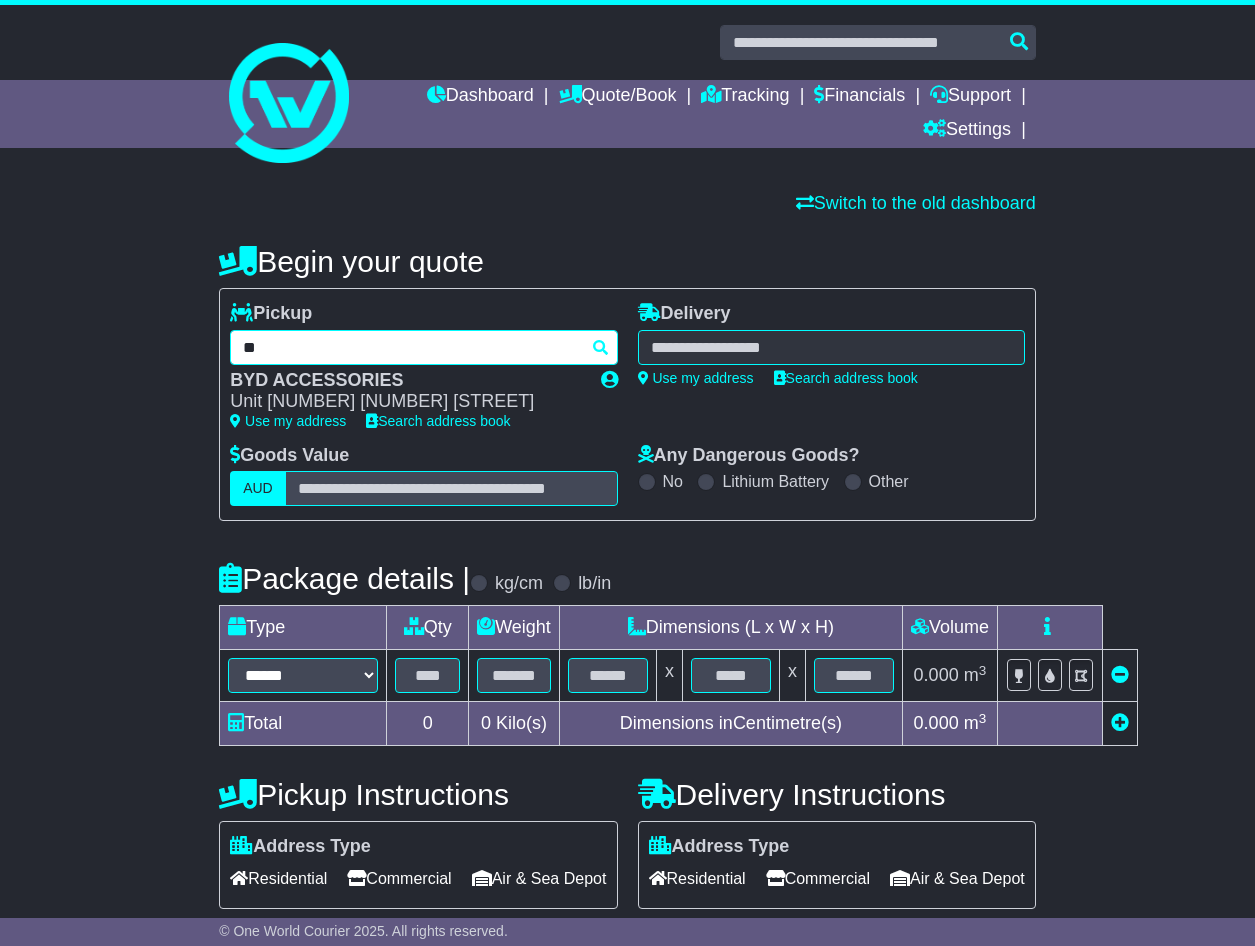 type on "*" 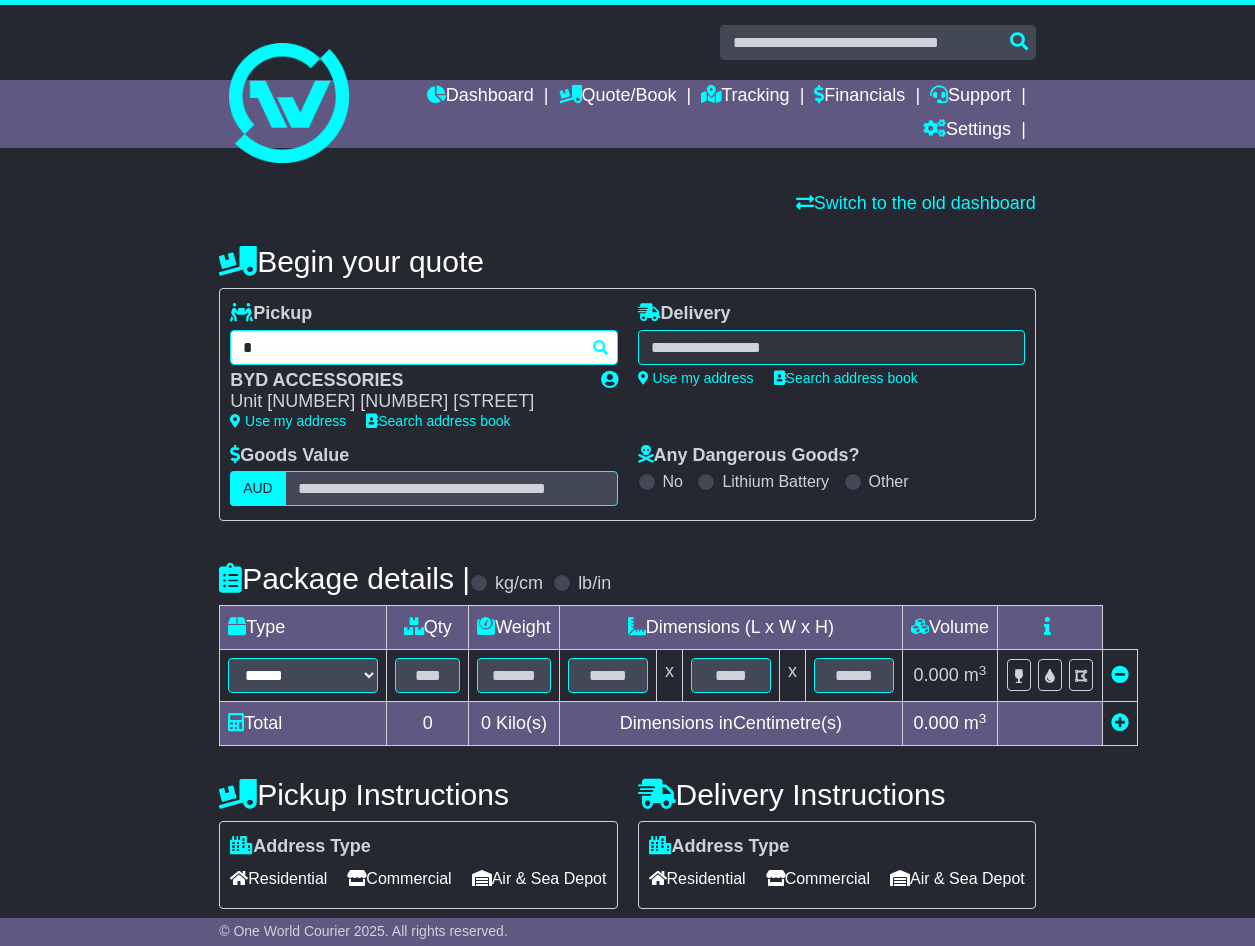 type 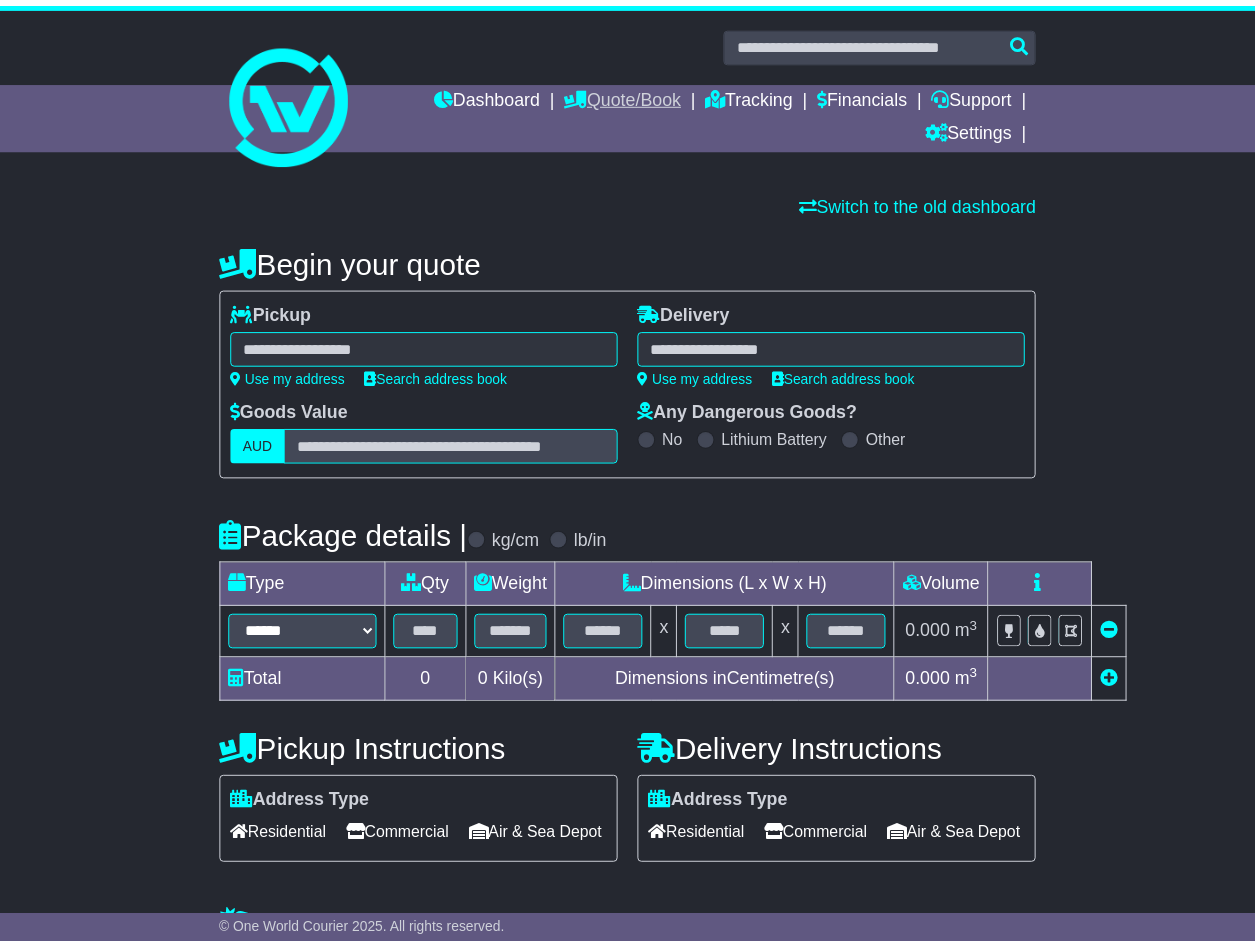 scroll, scrollTop: 0, scrollLeft: 0, axis: both 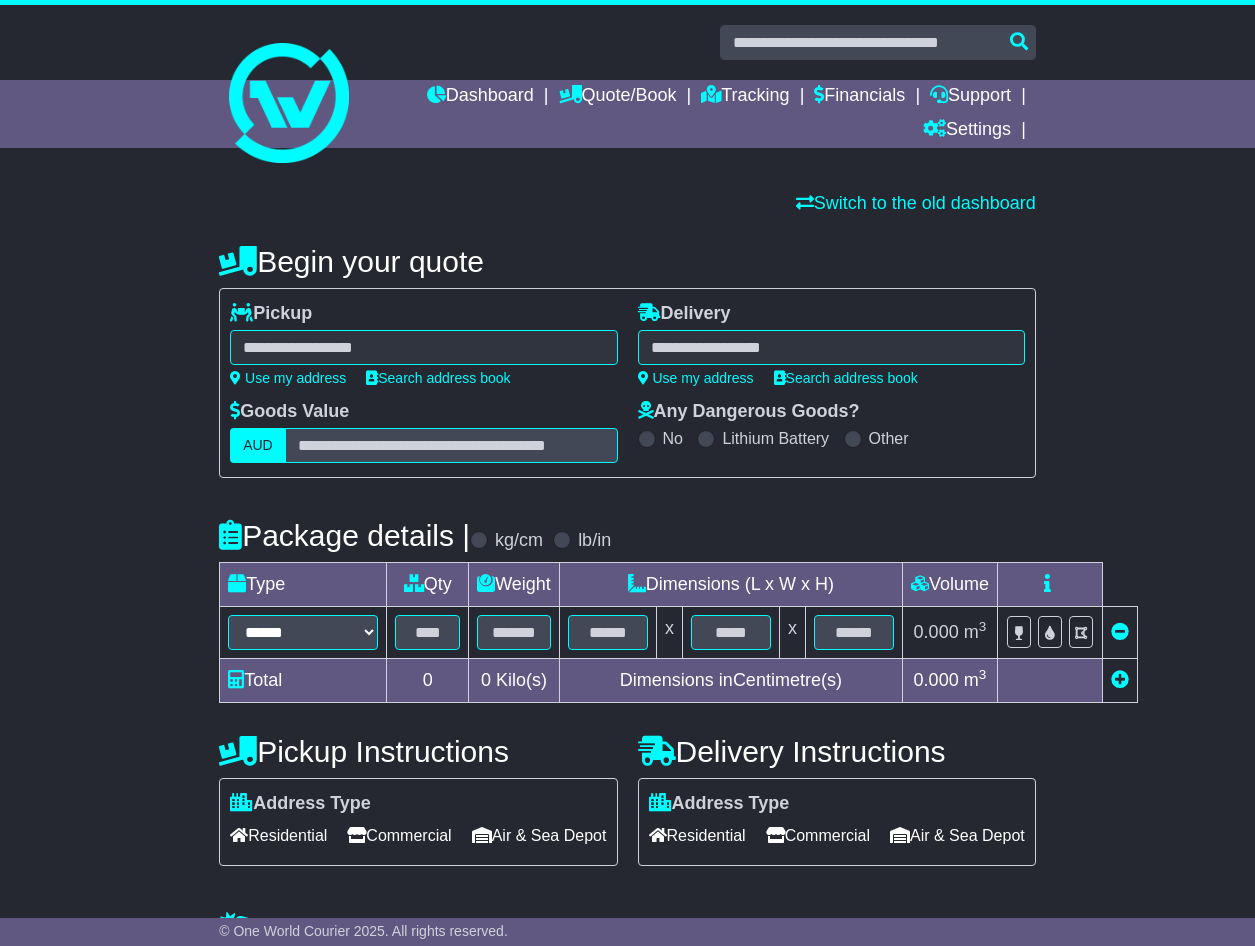 click at bounding box center [423, 347] 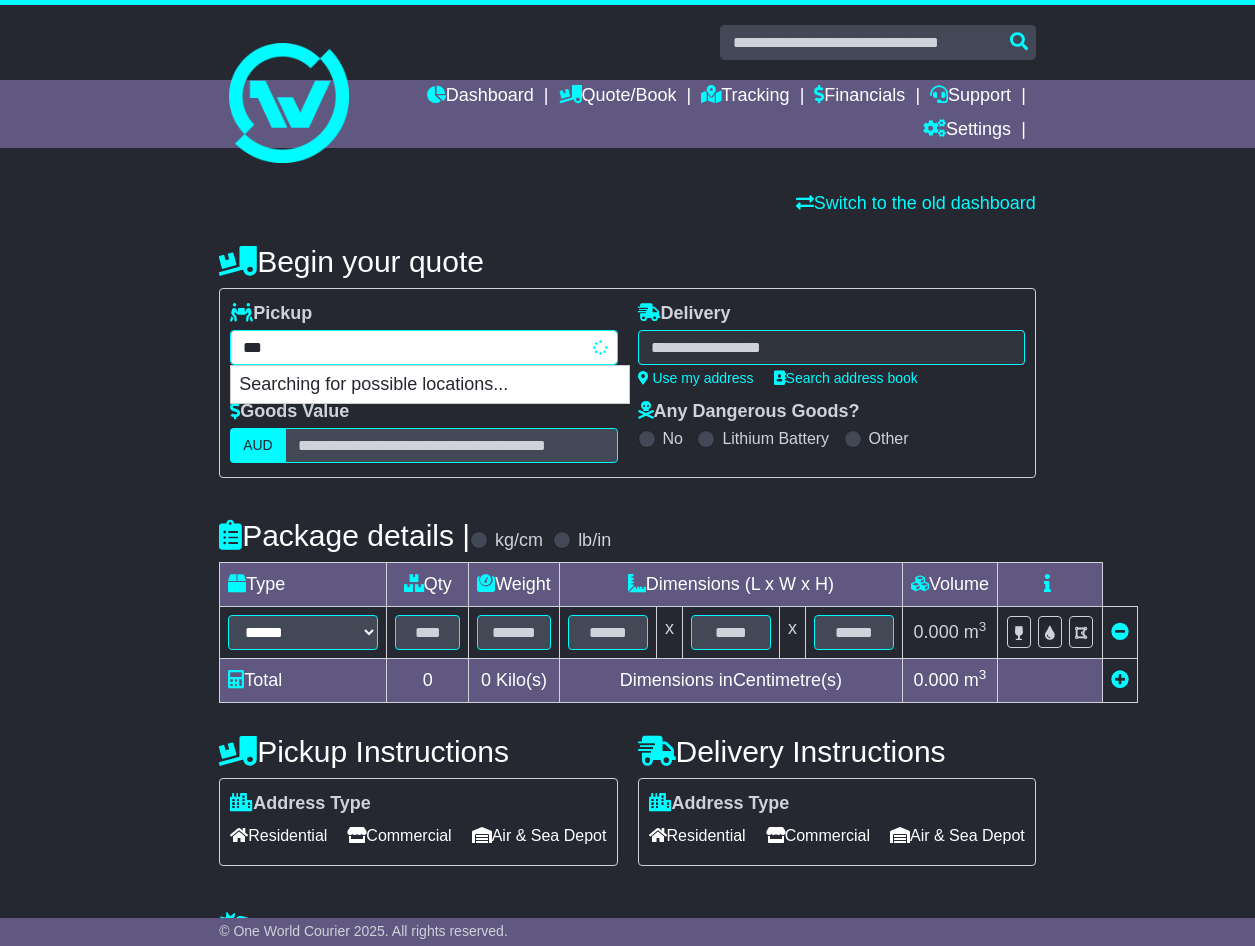 type on "****" 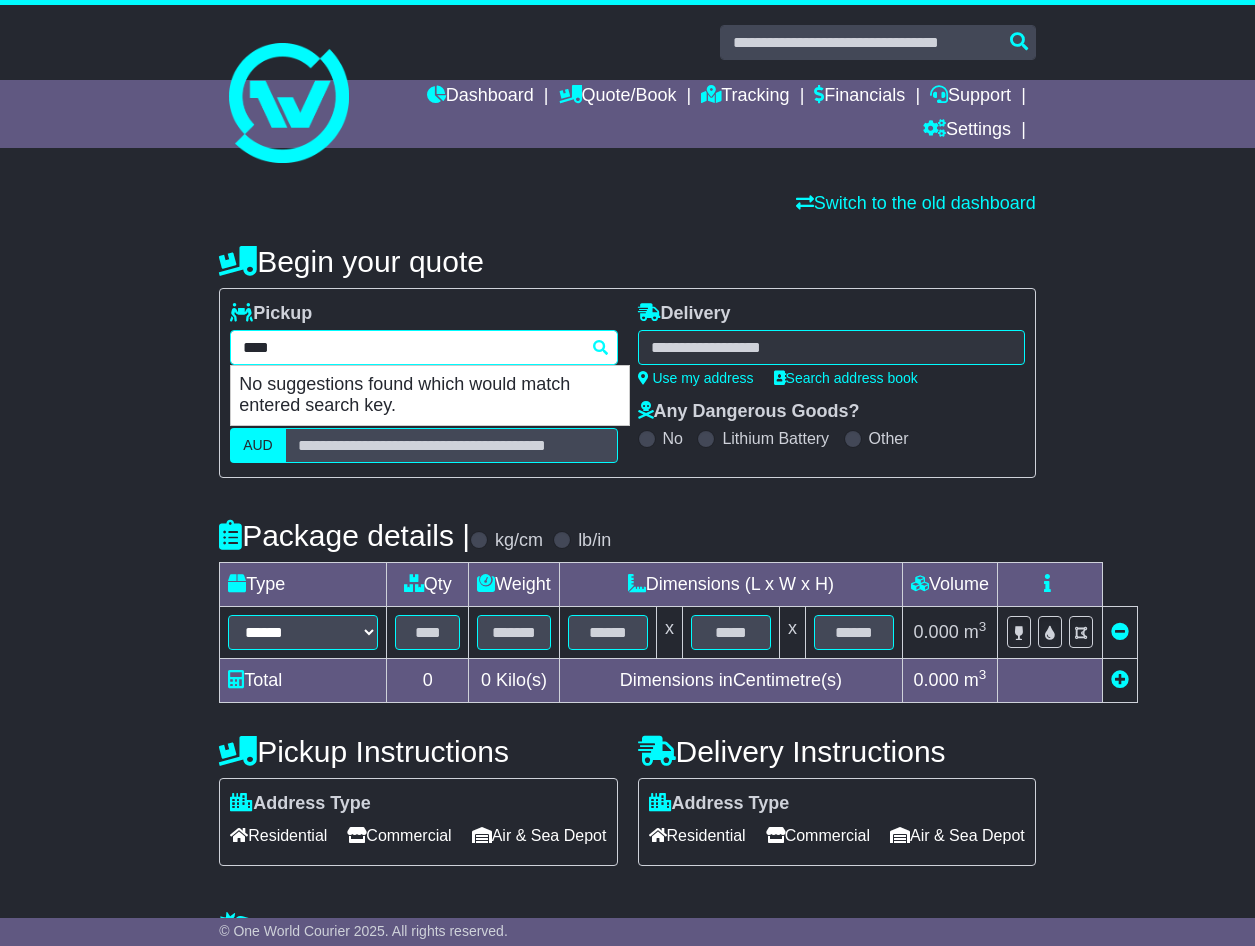 drag, startPoint x: 342, startPoint y: 354, endPoint x: 200, endPoint y: 350, distance: 142.05632 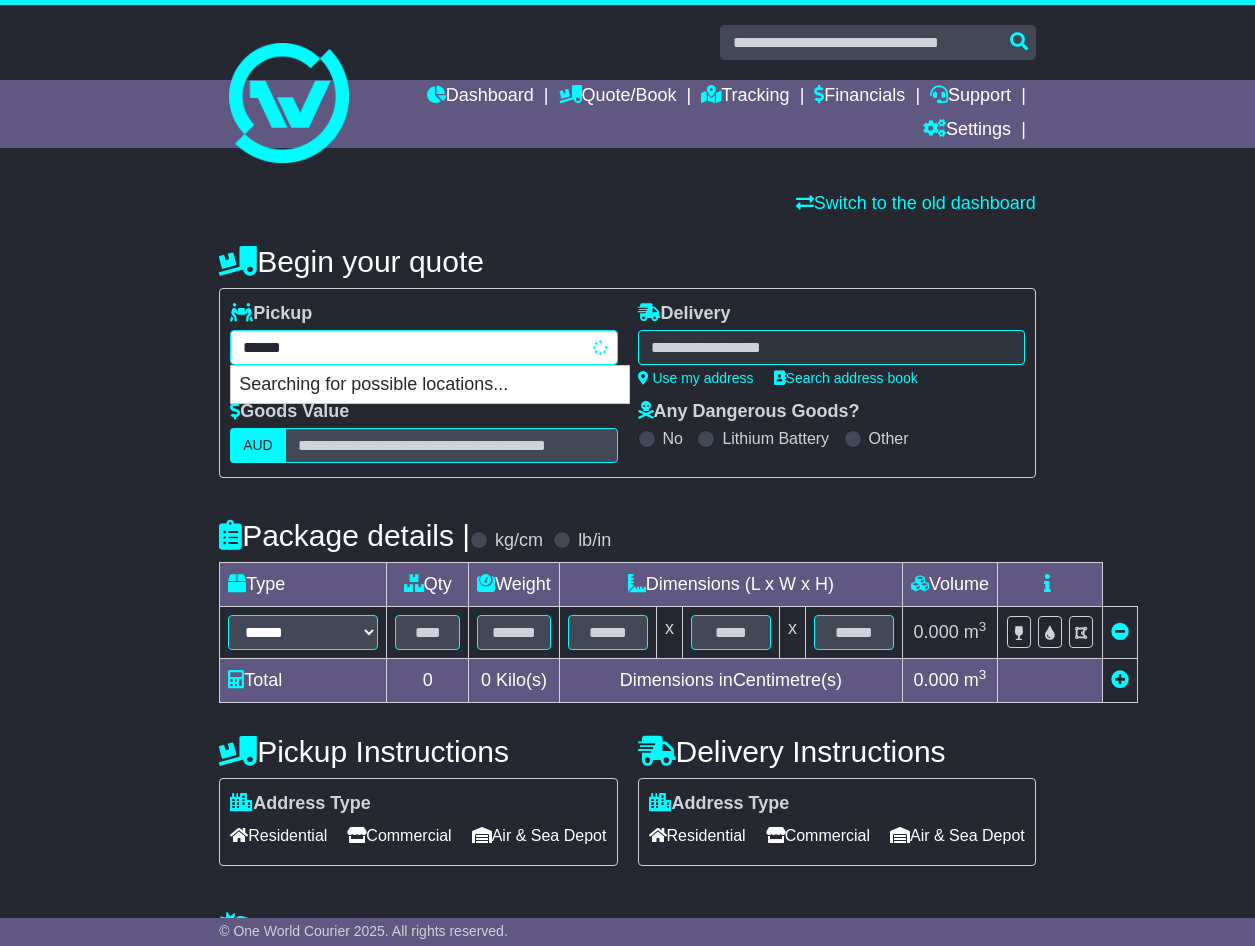 type on "*******" 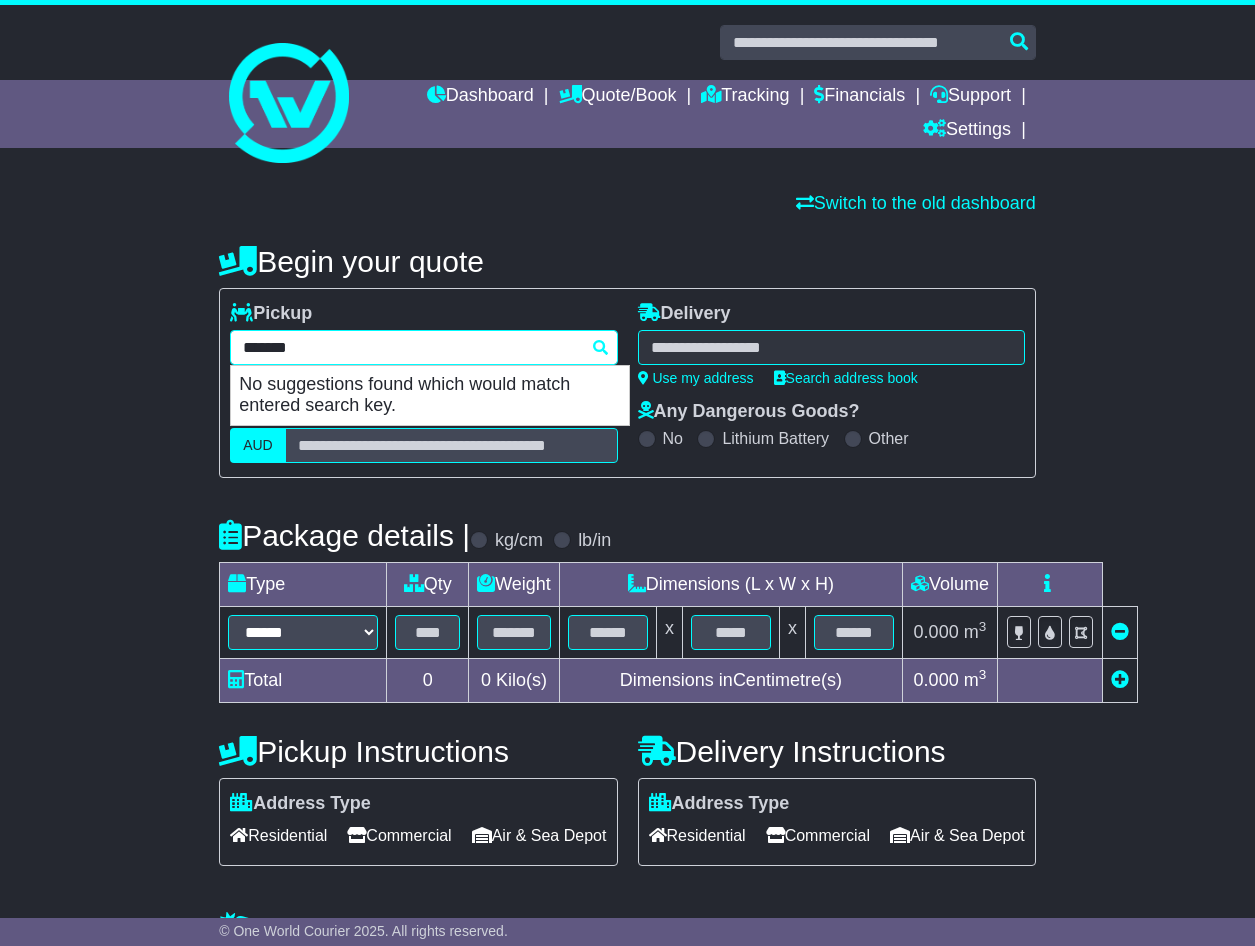 click on "******* No suggestions found which would match entered search key." at bounding box center (423, 347) 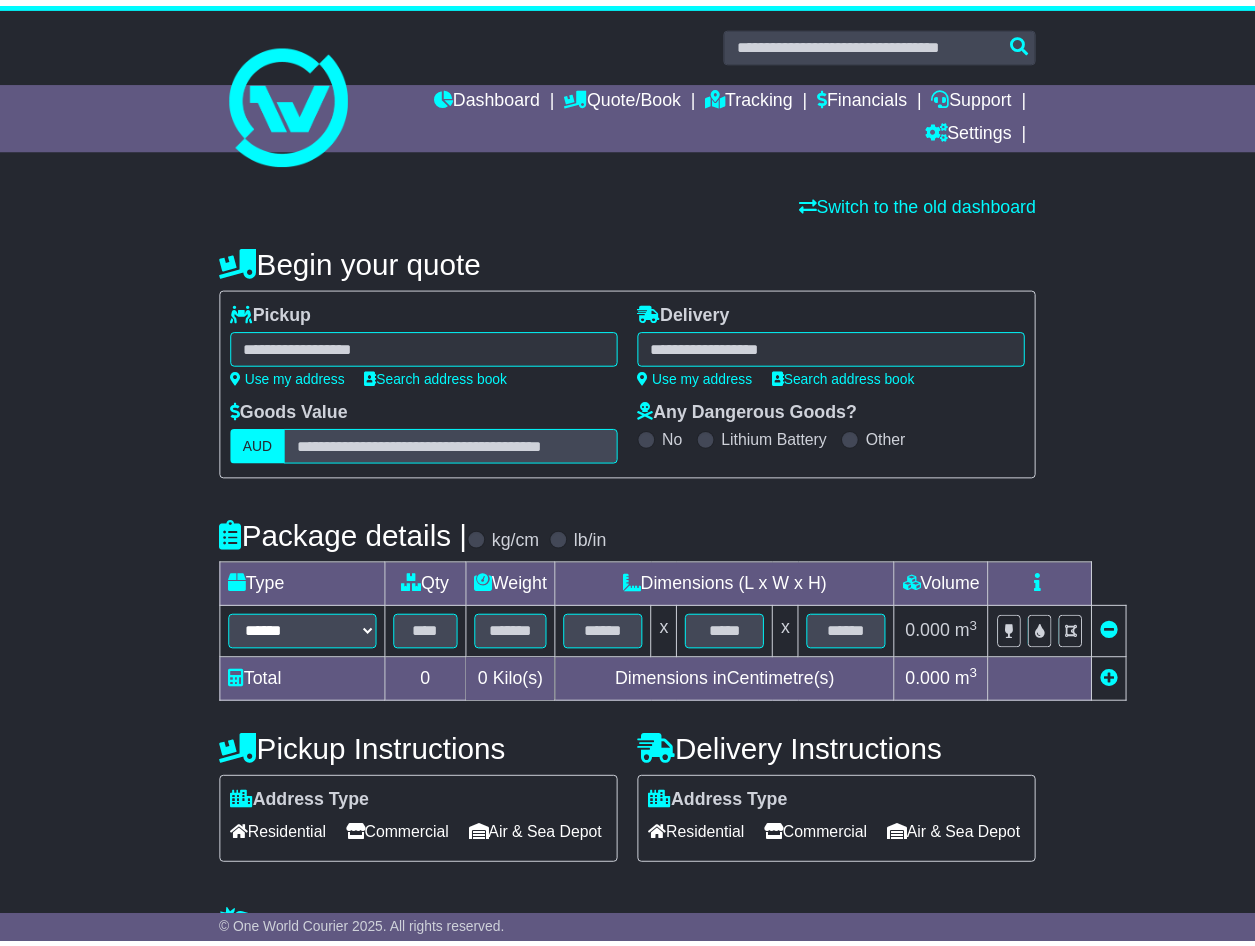 scroll, scrollTop: 0, scrollLeft: 0, axis: both 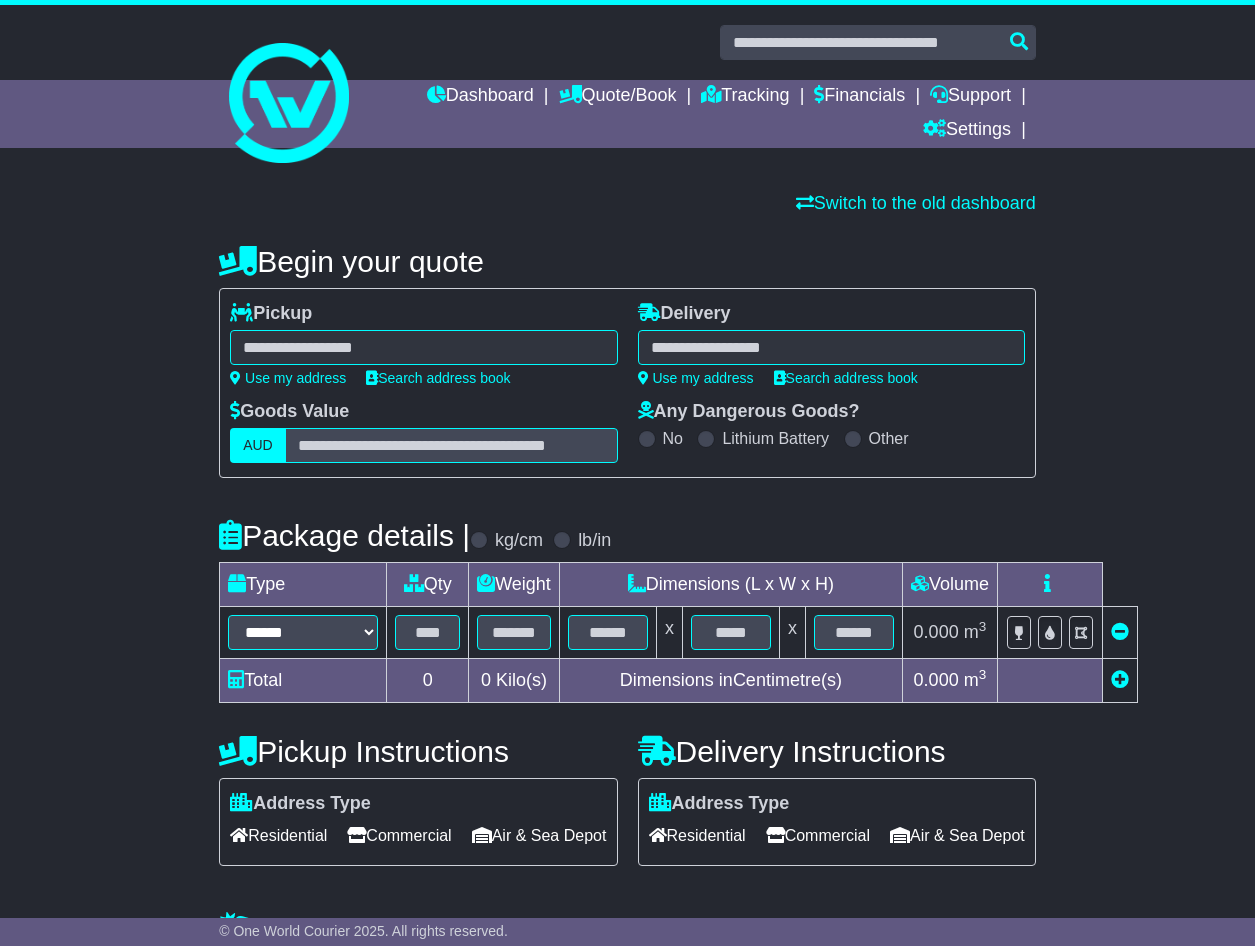 click at bounding box center [423, 347] 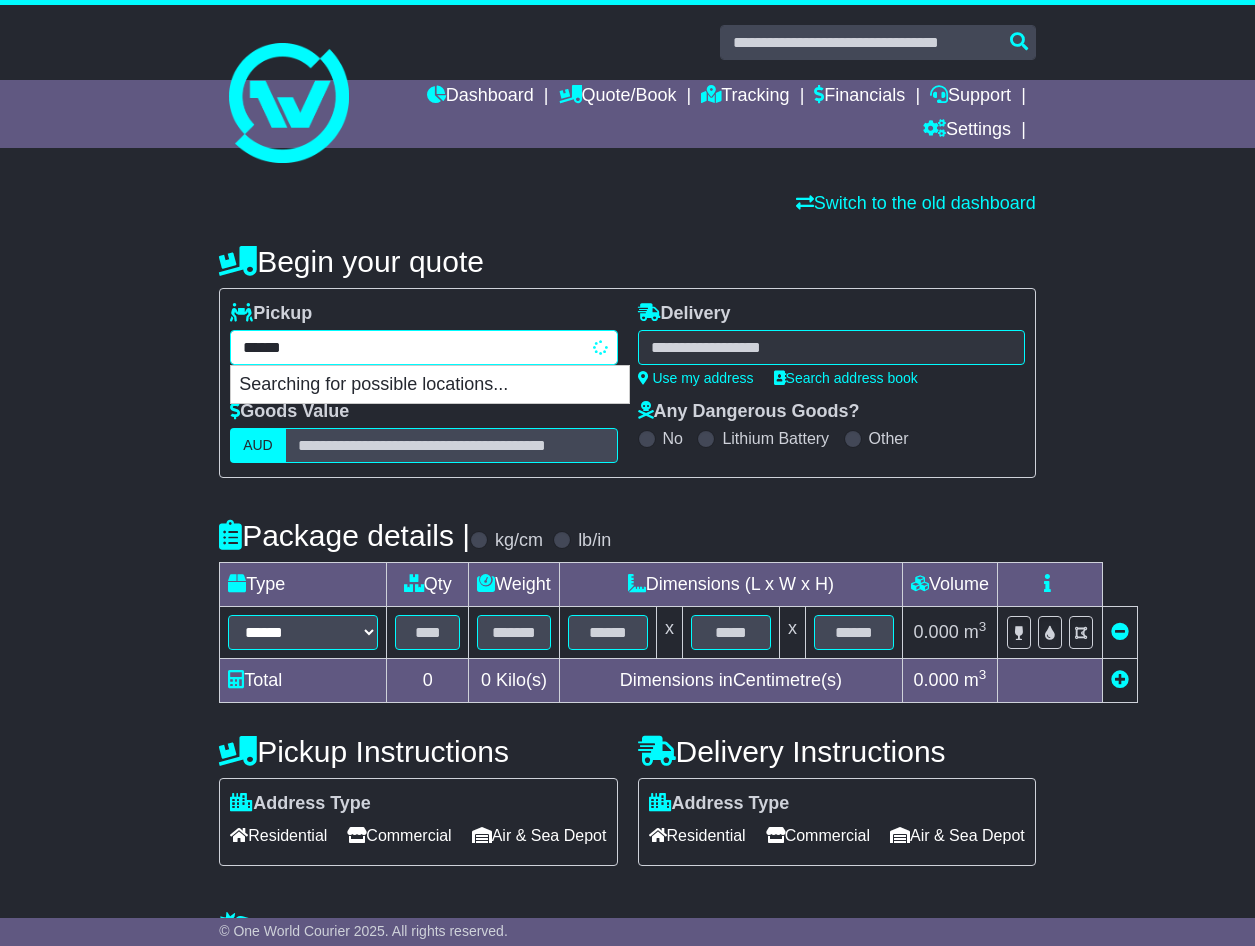 type on "*******" 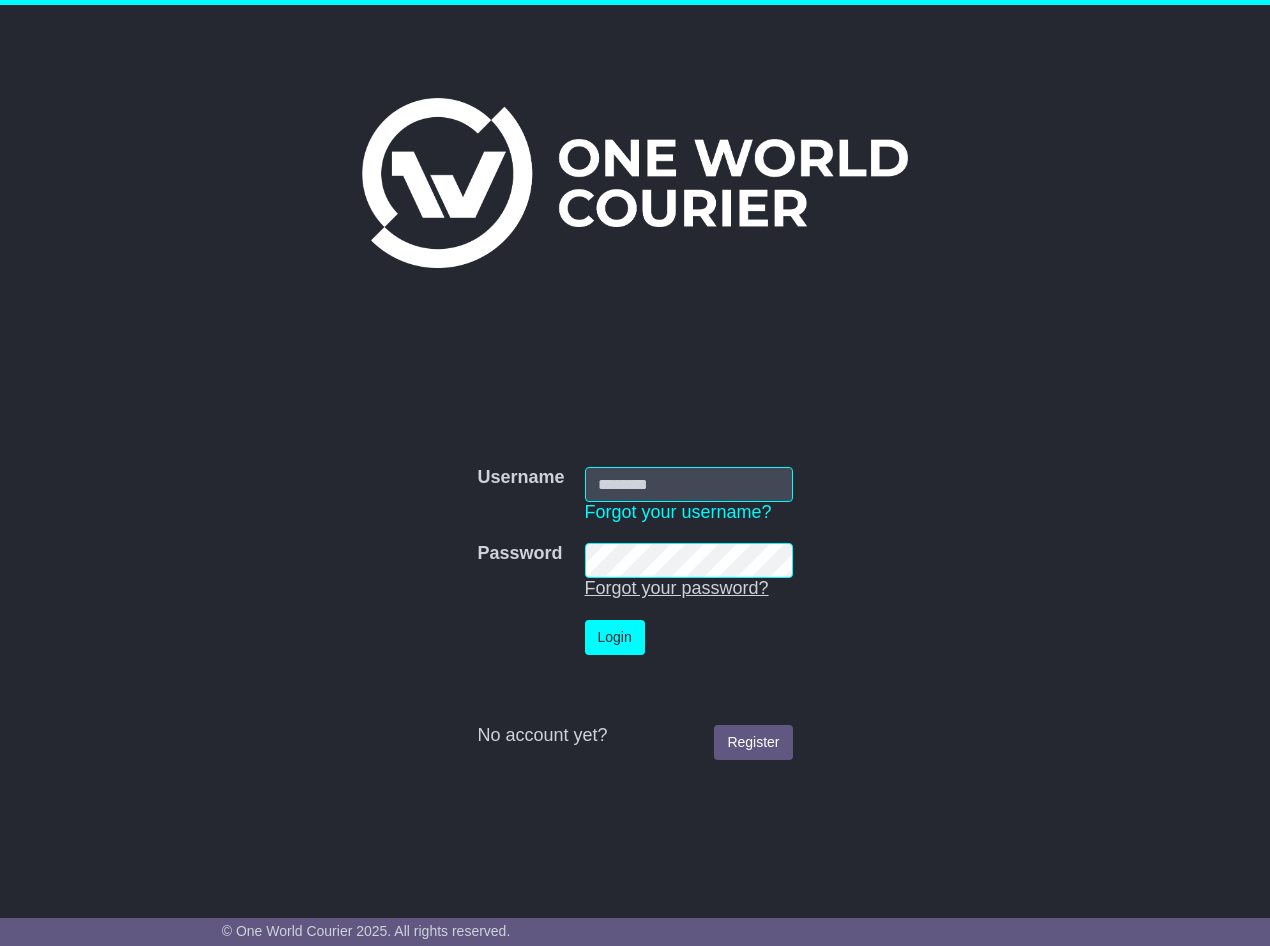 scroll, scrollTop: 0, scrollLeft: 0, axis: both 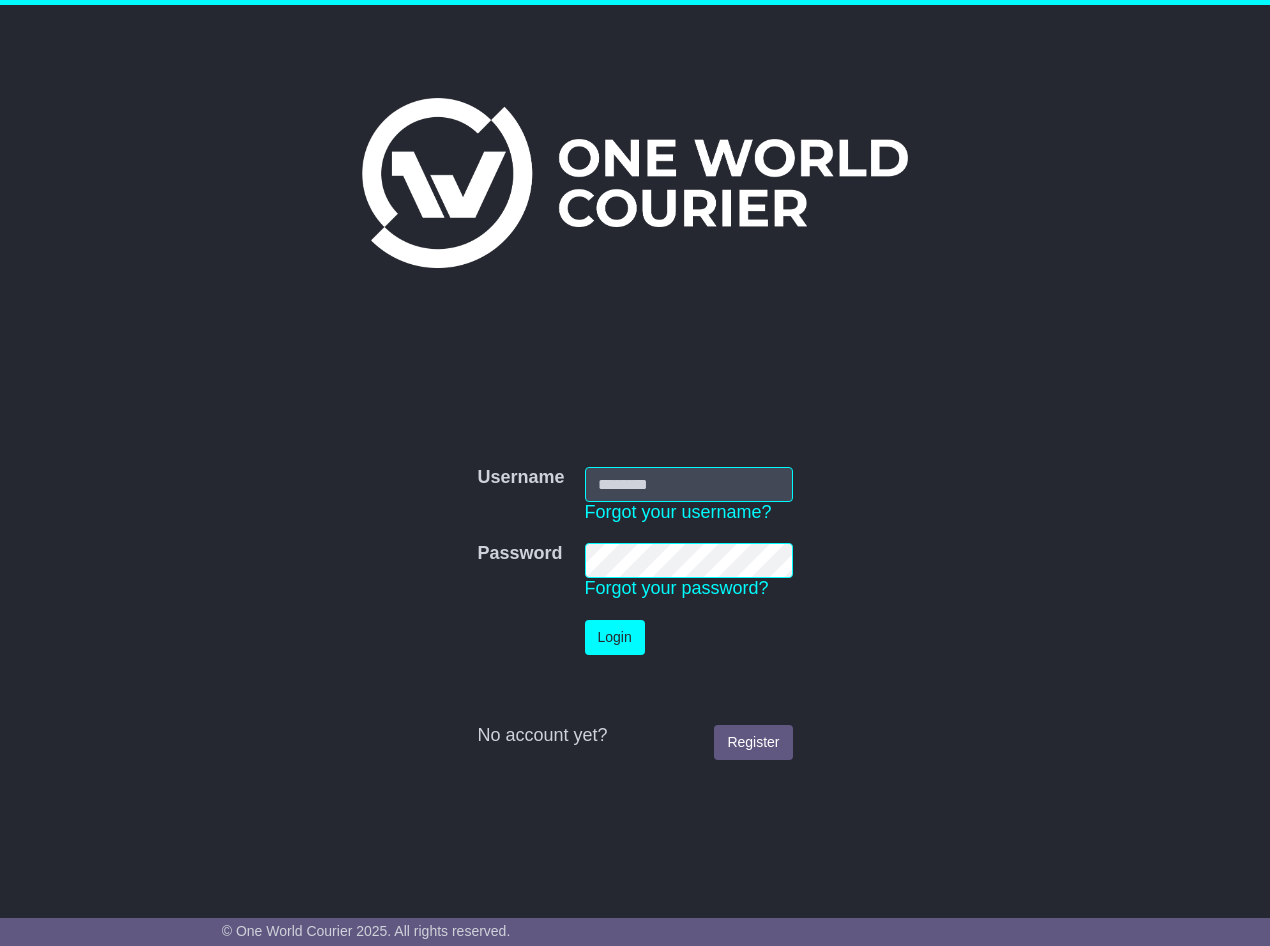type on "**********" 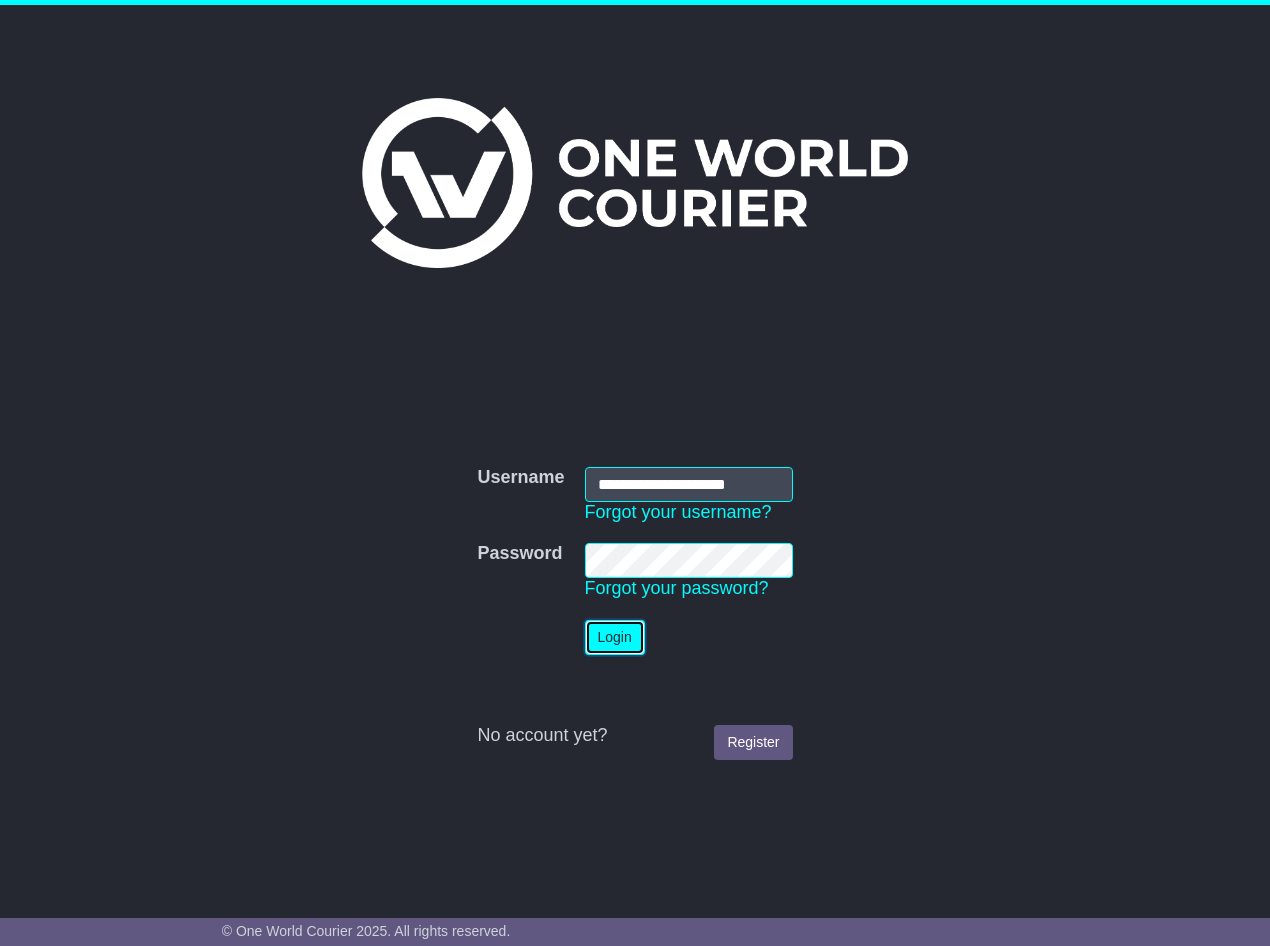 click on "Login" at bounding box center [615, 637] 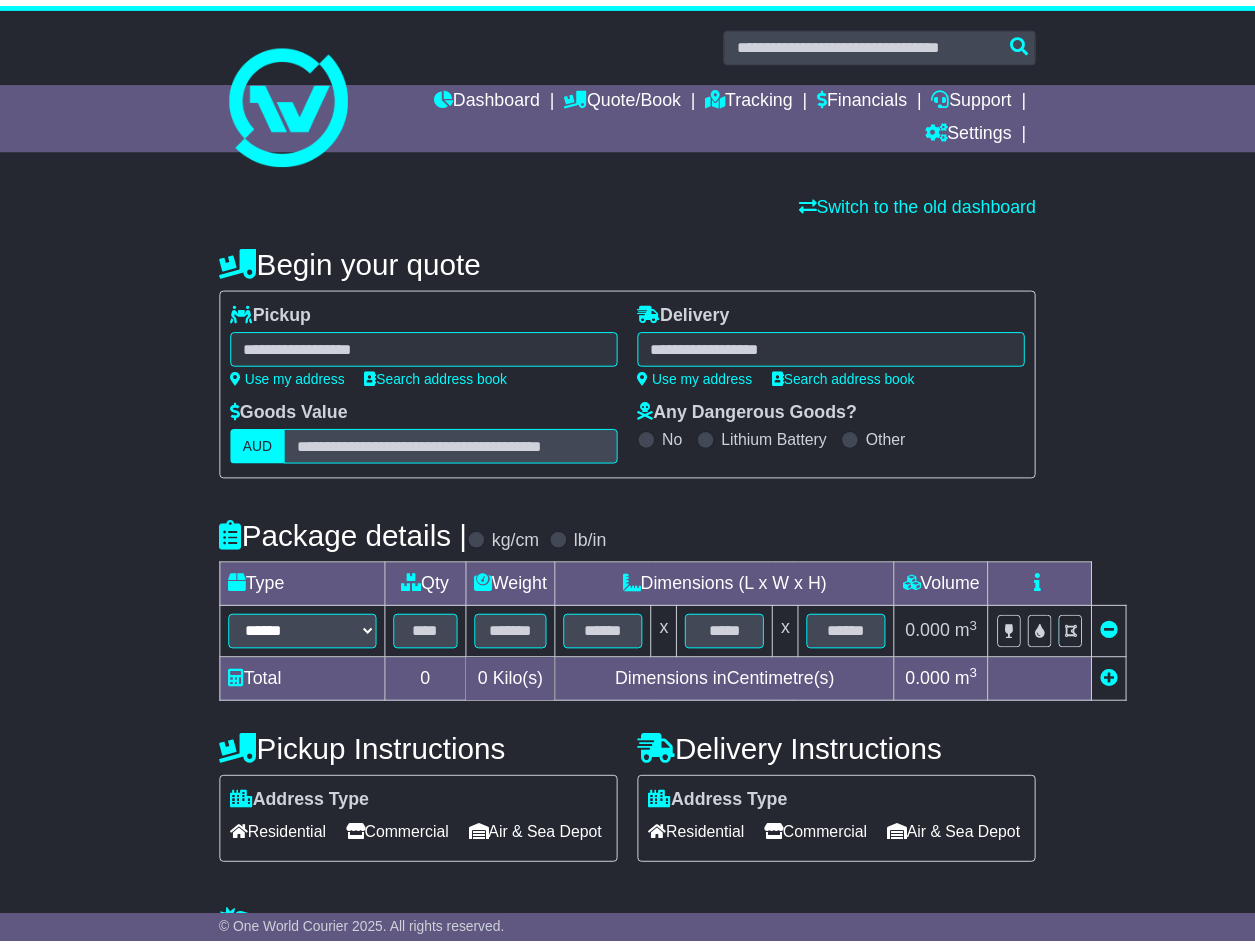 scroll, scrollTop: 0, scrollLeft: 0, axis: both 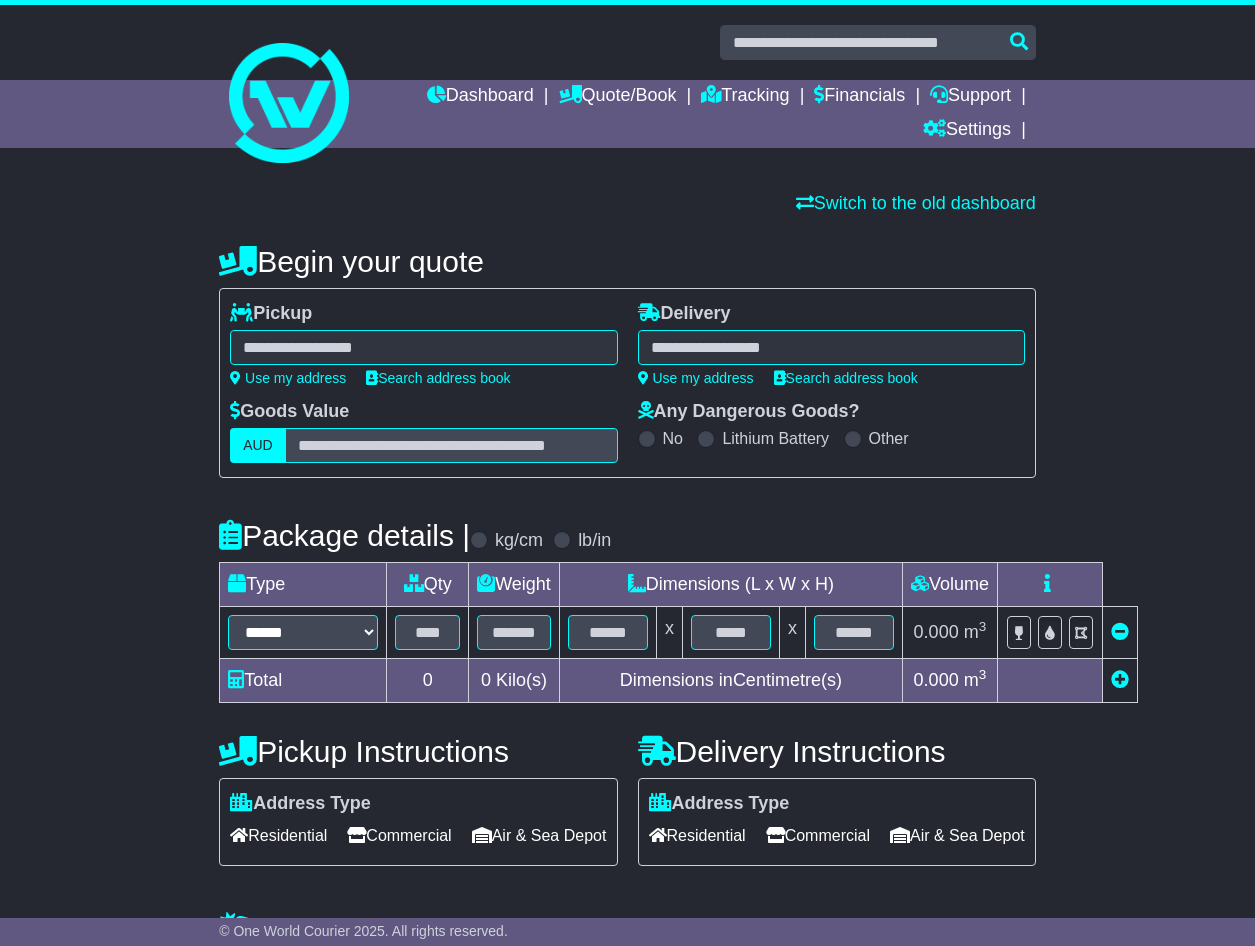 click at bounding box center [423, 347] 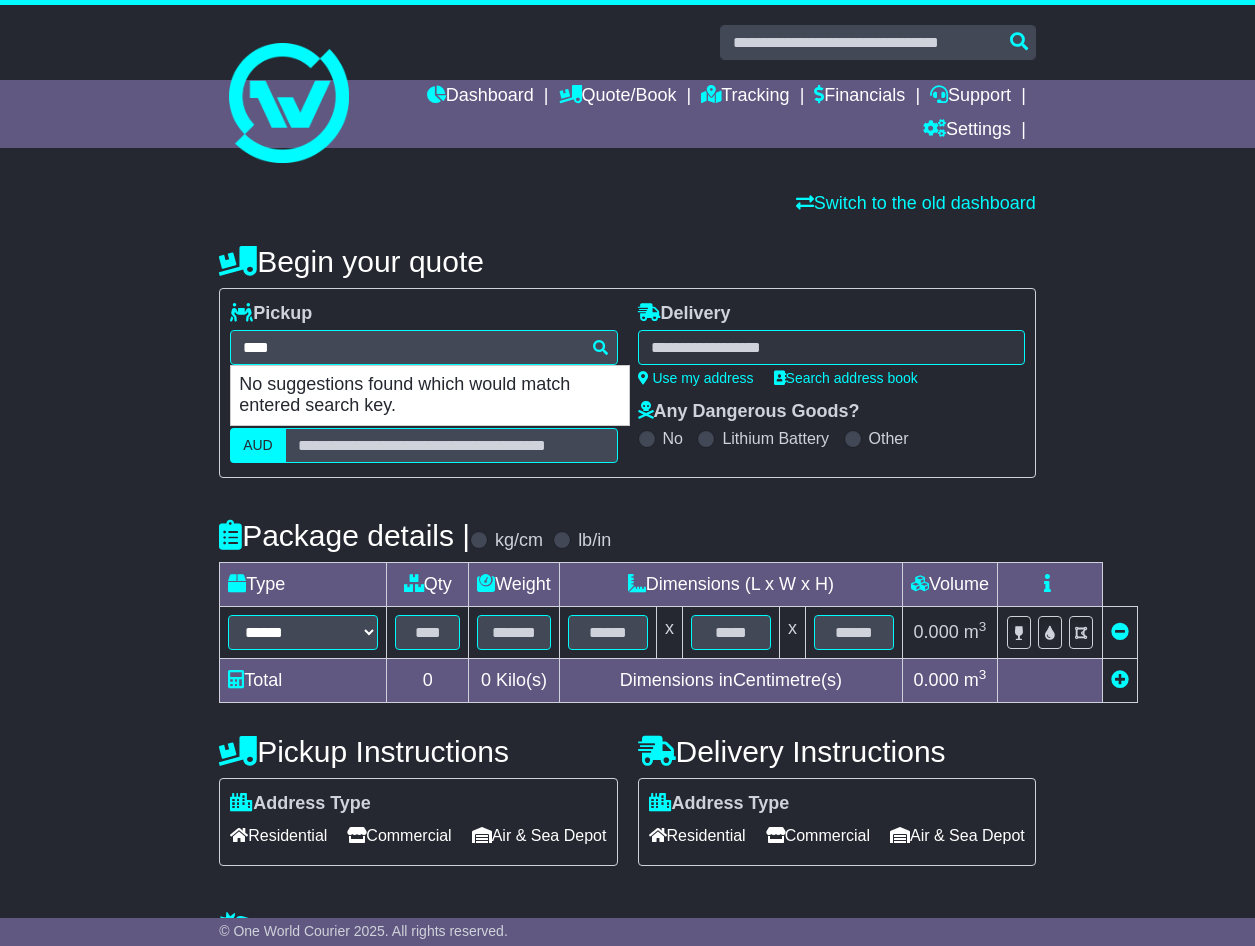 click on "Switch to the old dashboard" at bounding box center (627, 204) 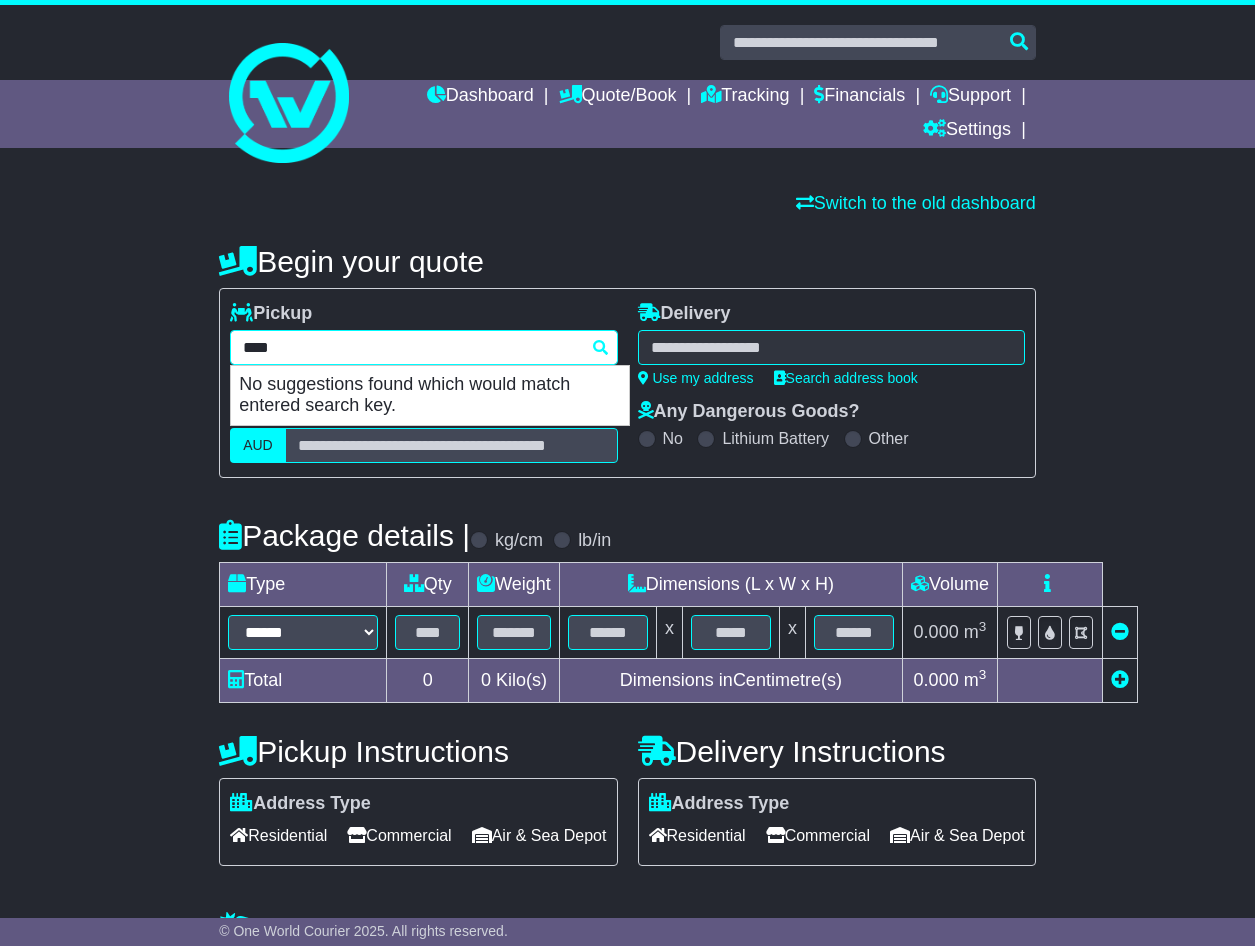 click on "**** No suggestions found which would match entered search key." at bounding box center [423, 347] 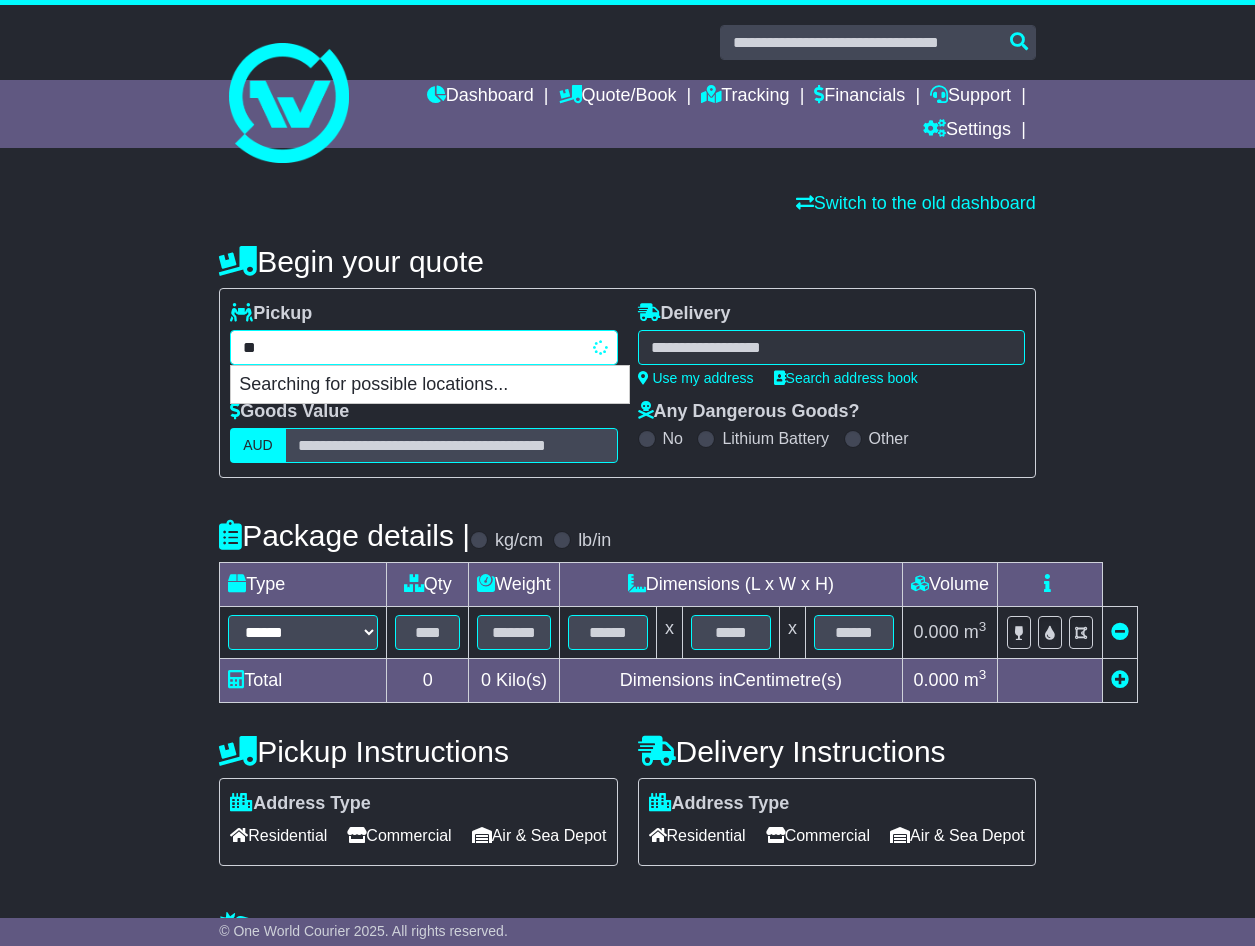 type on "*" 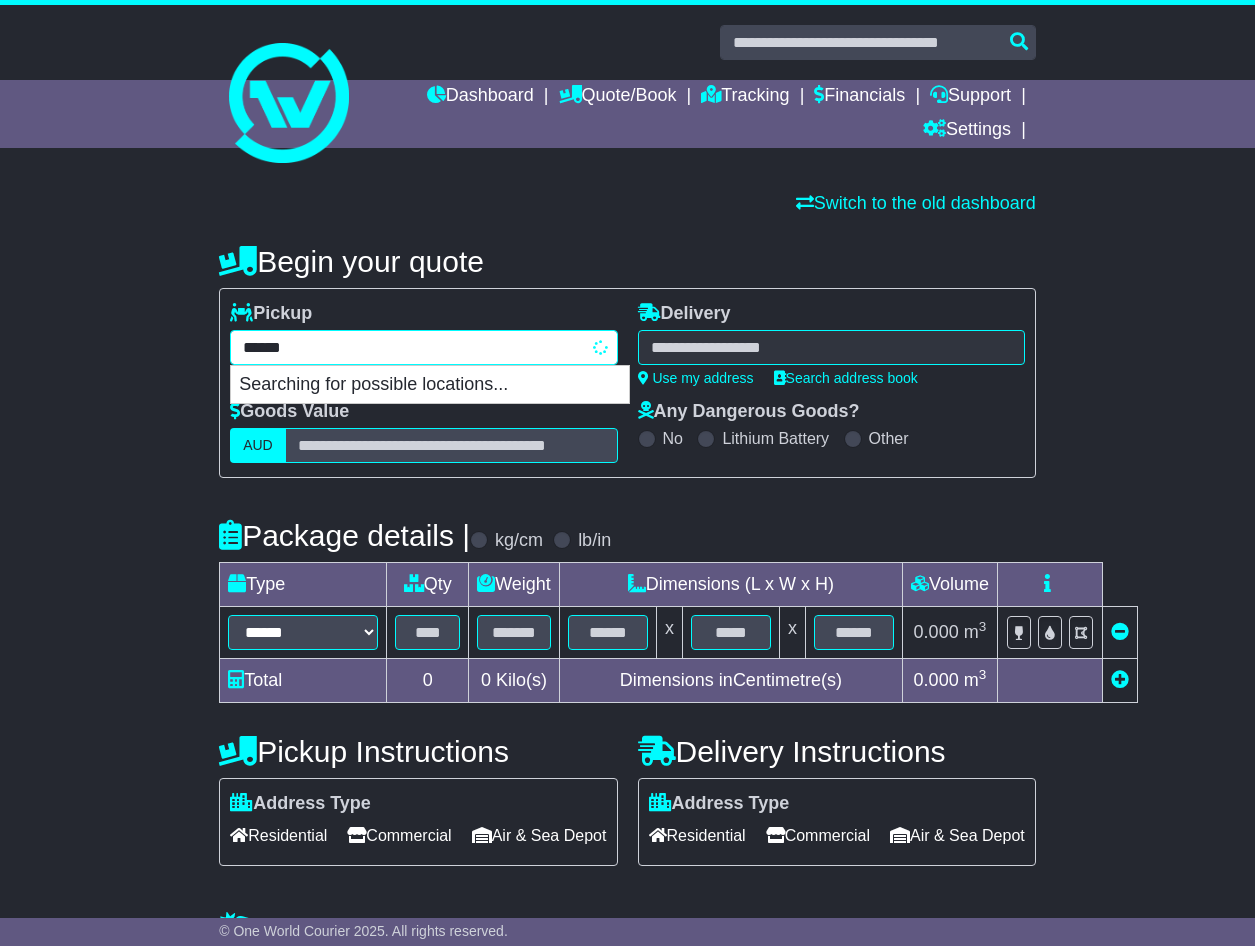 type on "*******" 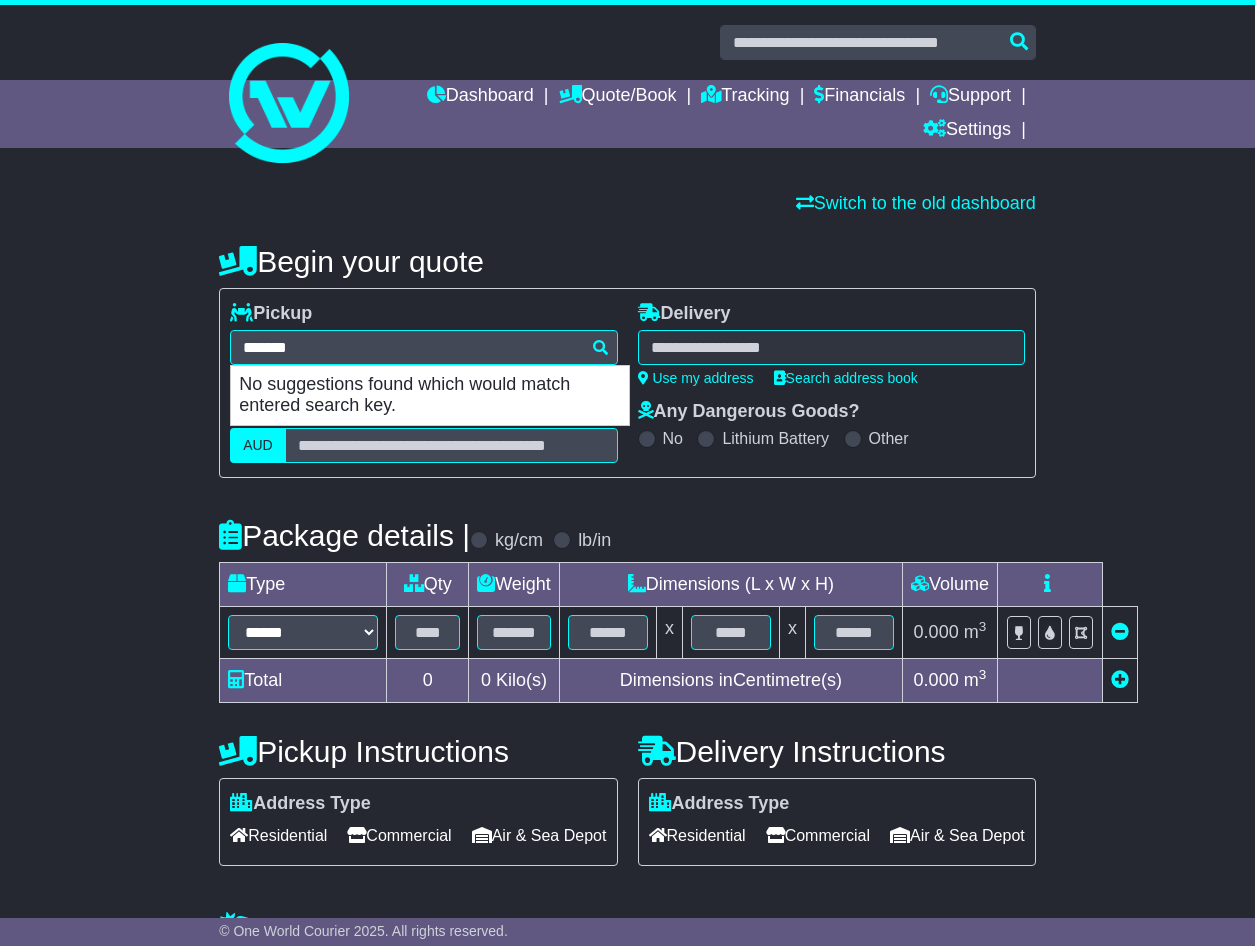 click on "**********" at bounding box center [627, 383] 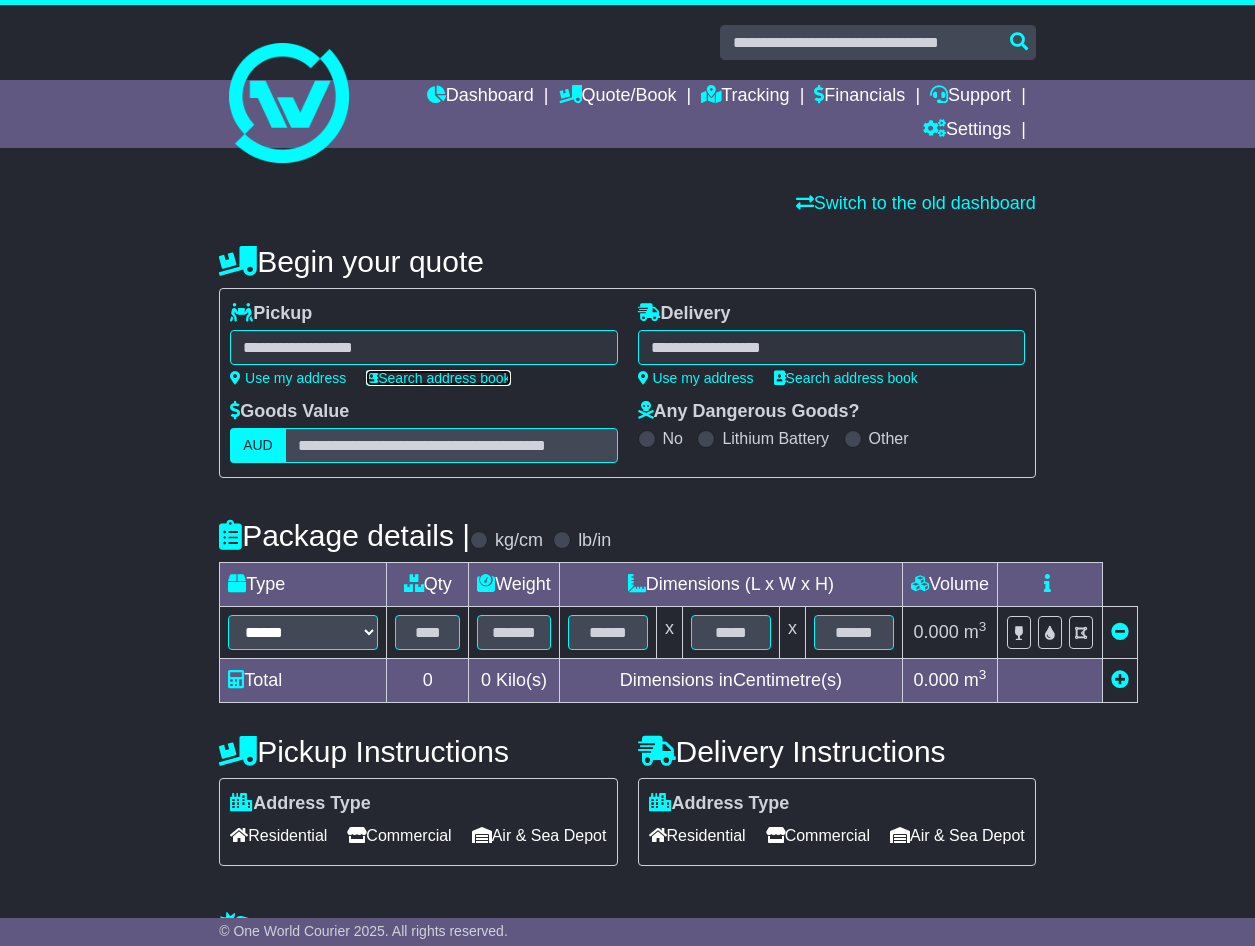 click on "Search address book" at bounding box center (438, 378) 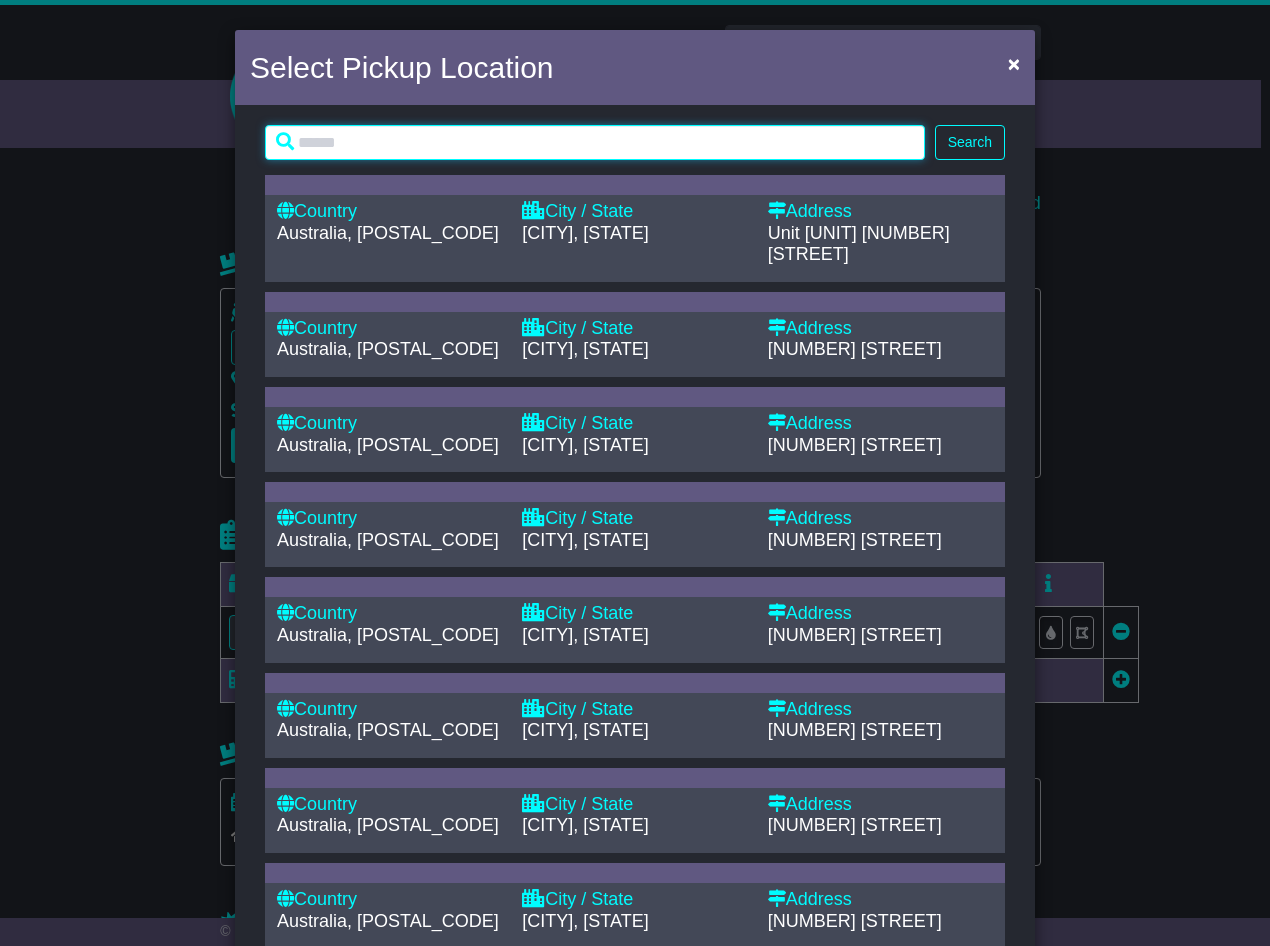 click at bounding box center [595, 142] 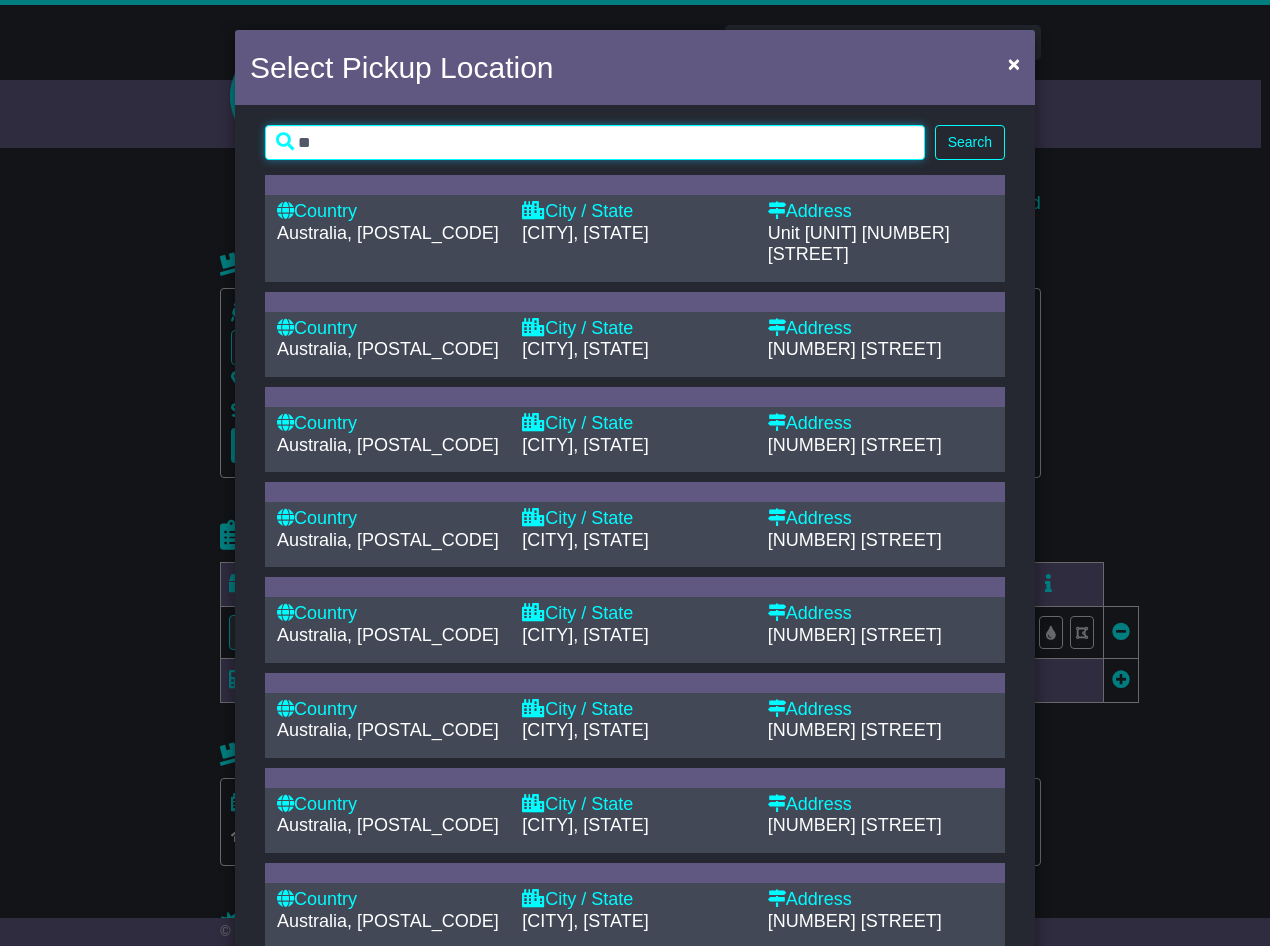 type on "*" 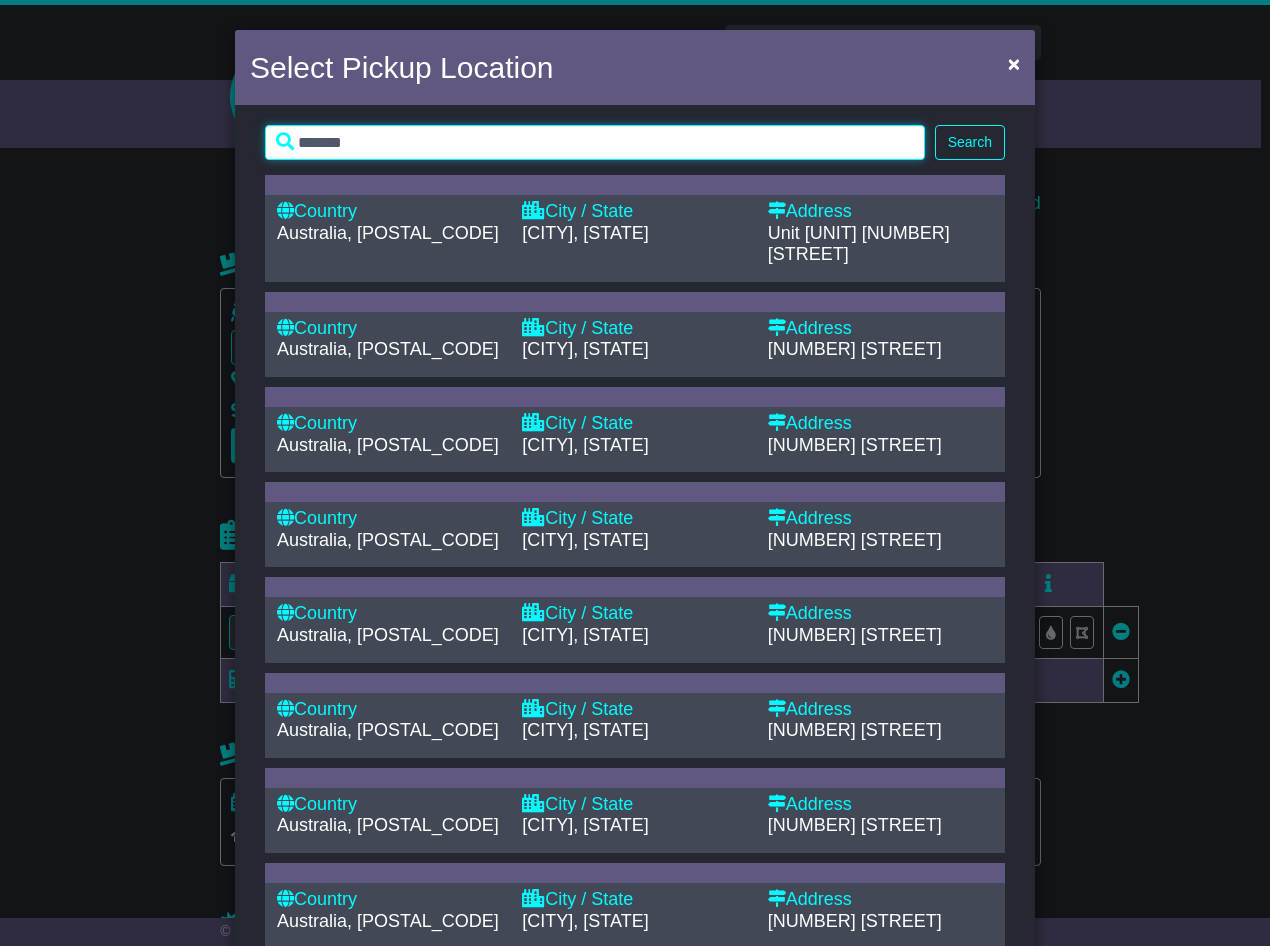 type on "*******" 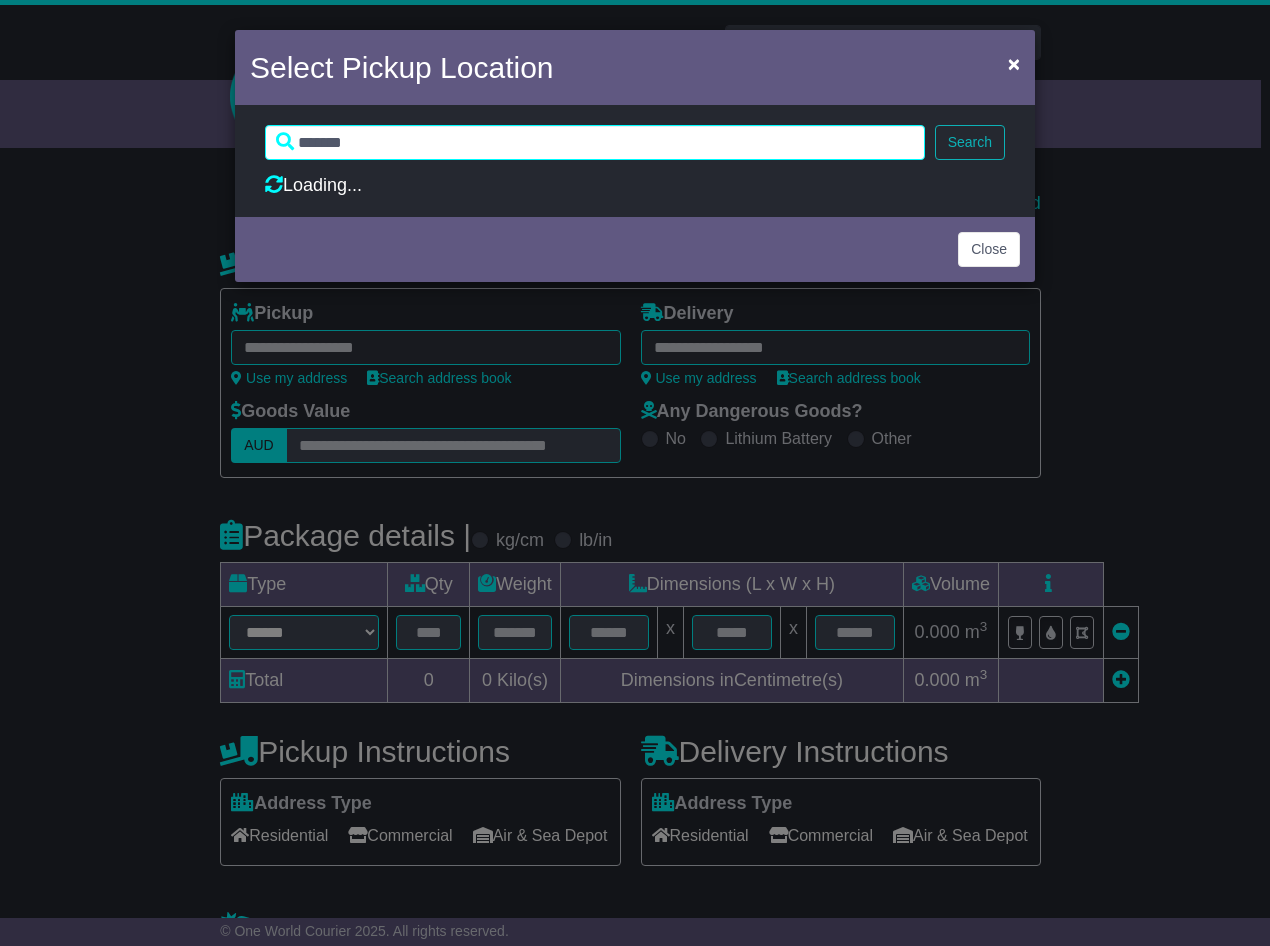 click on "Search" at bounding box center [970, 142] 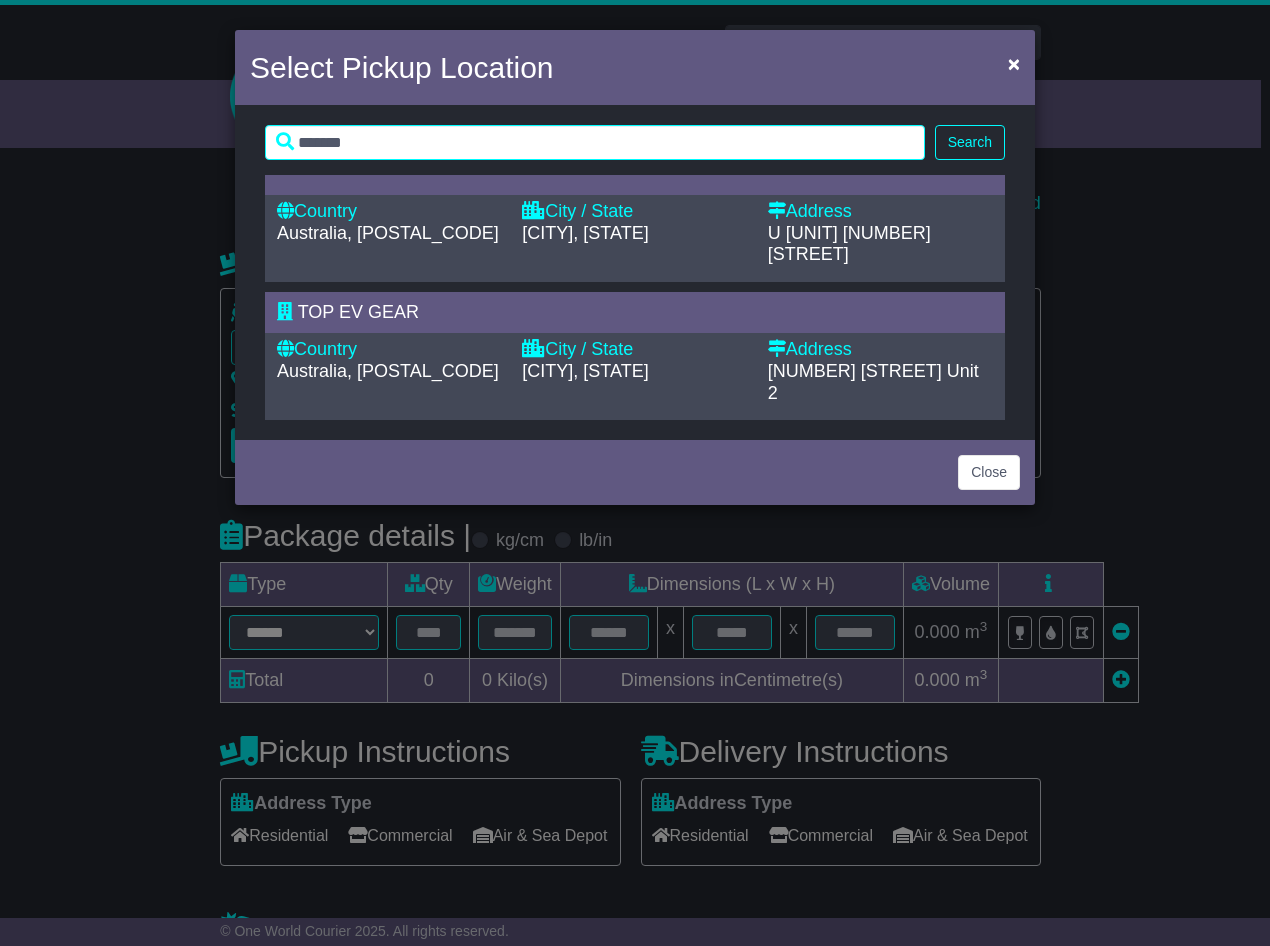 click on "Australia, [POSTAL_CODE]" at bounding box center [389, 372] 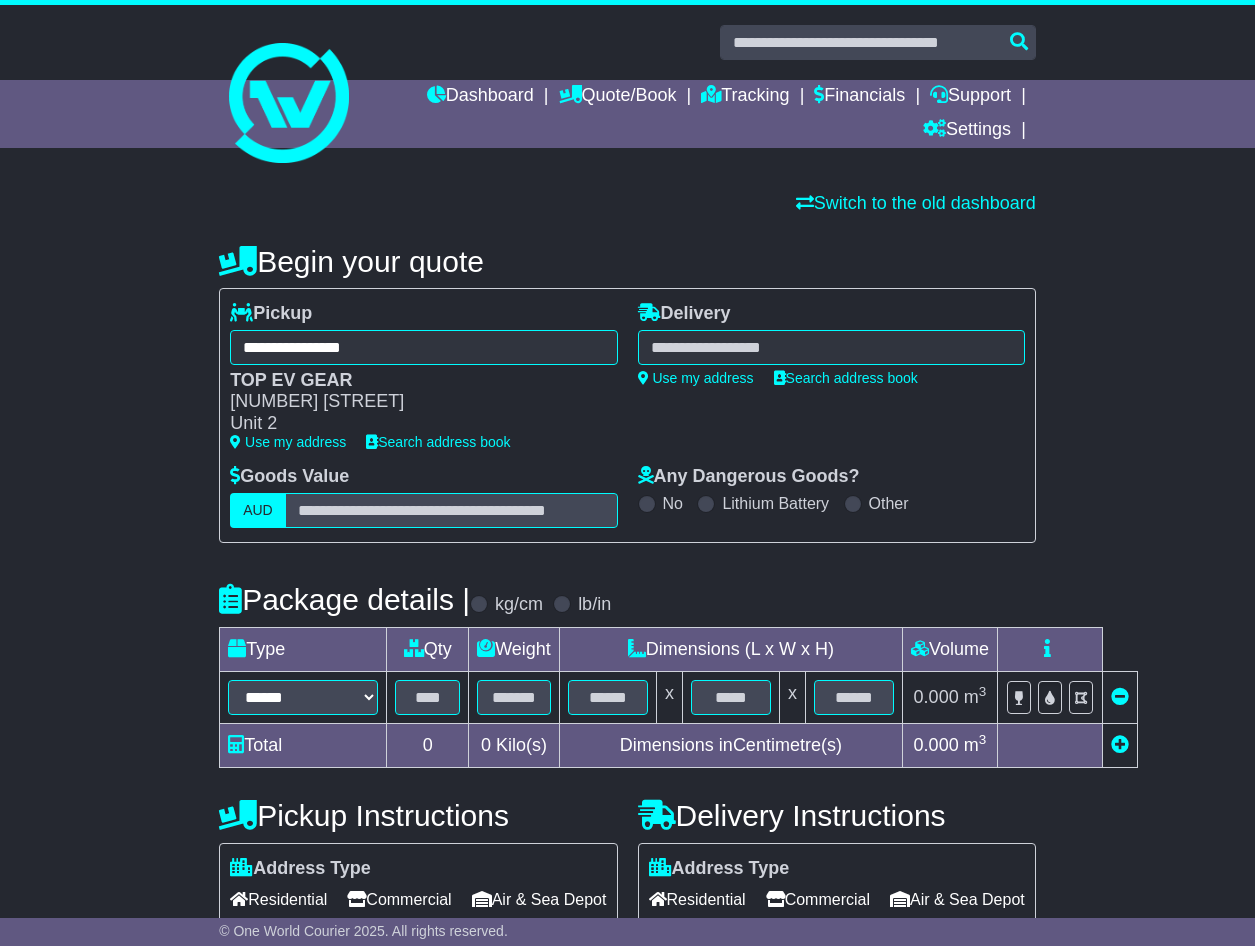 click at bounding box center (831, 347) 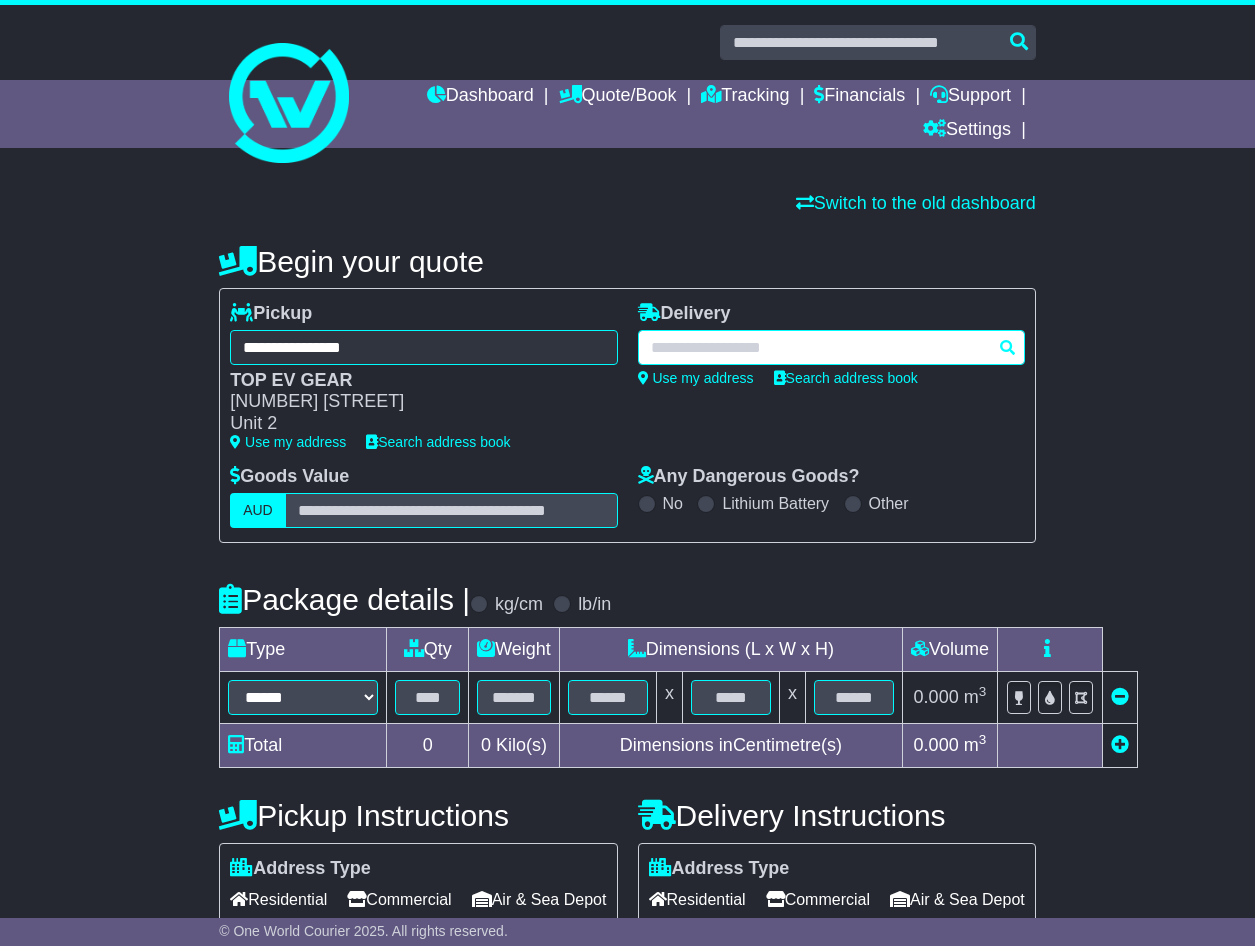 paste on "**********" 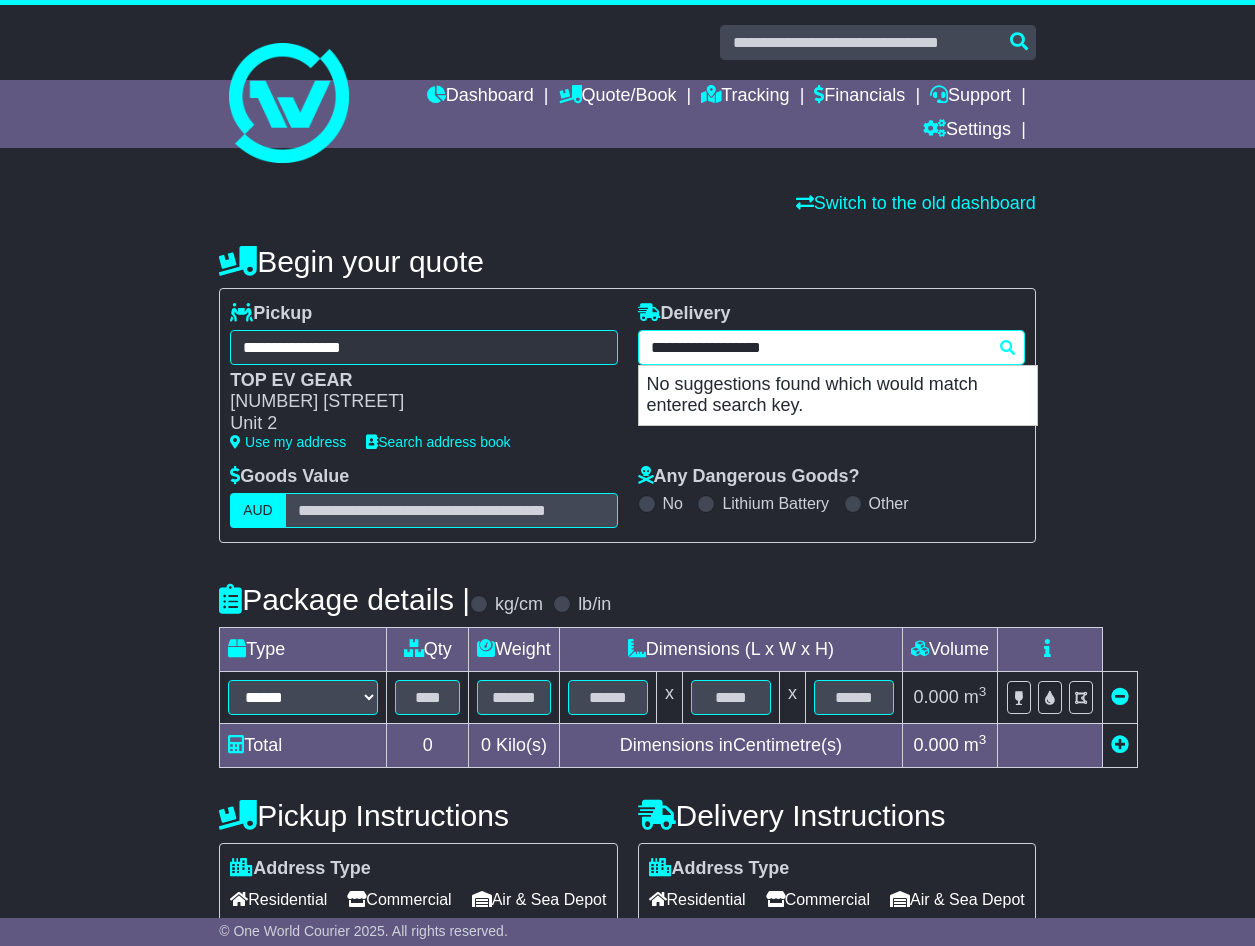 drag, startPoint x: 813, startPoint y: 359, endPoint x: 509, endPoint y: 295, distance: 310.66382 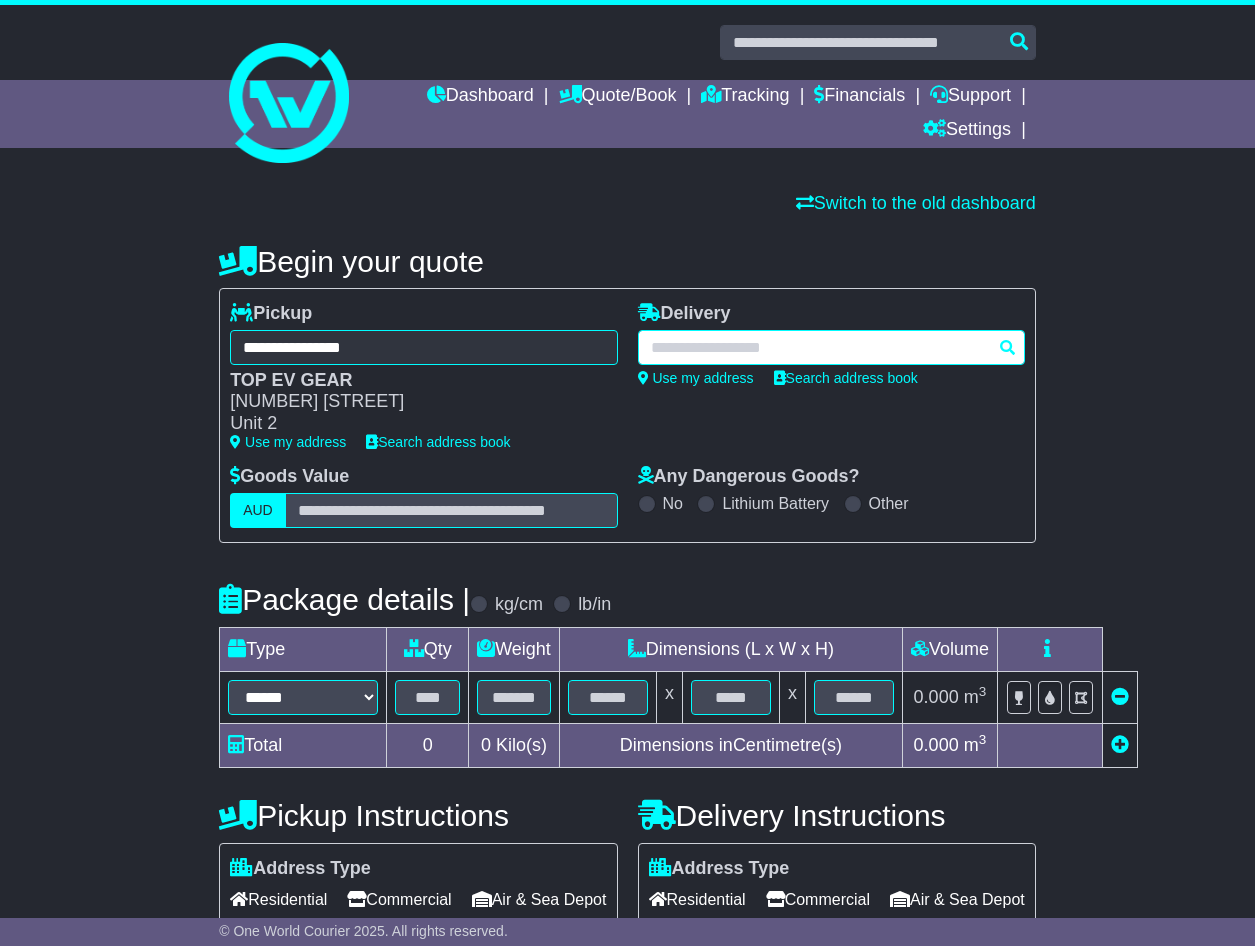 paste on "****" 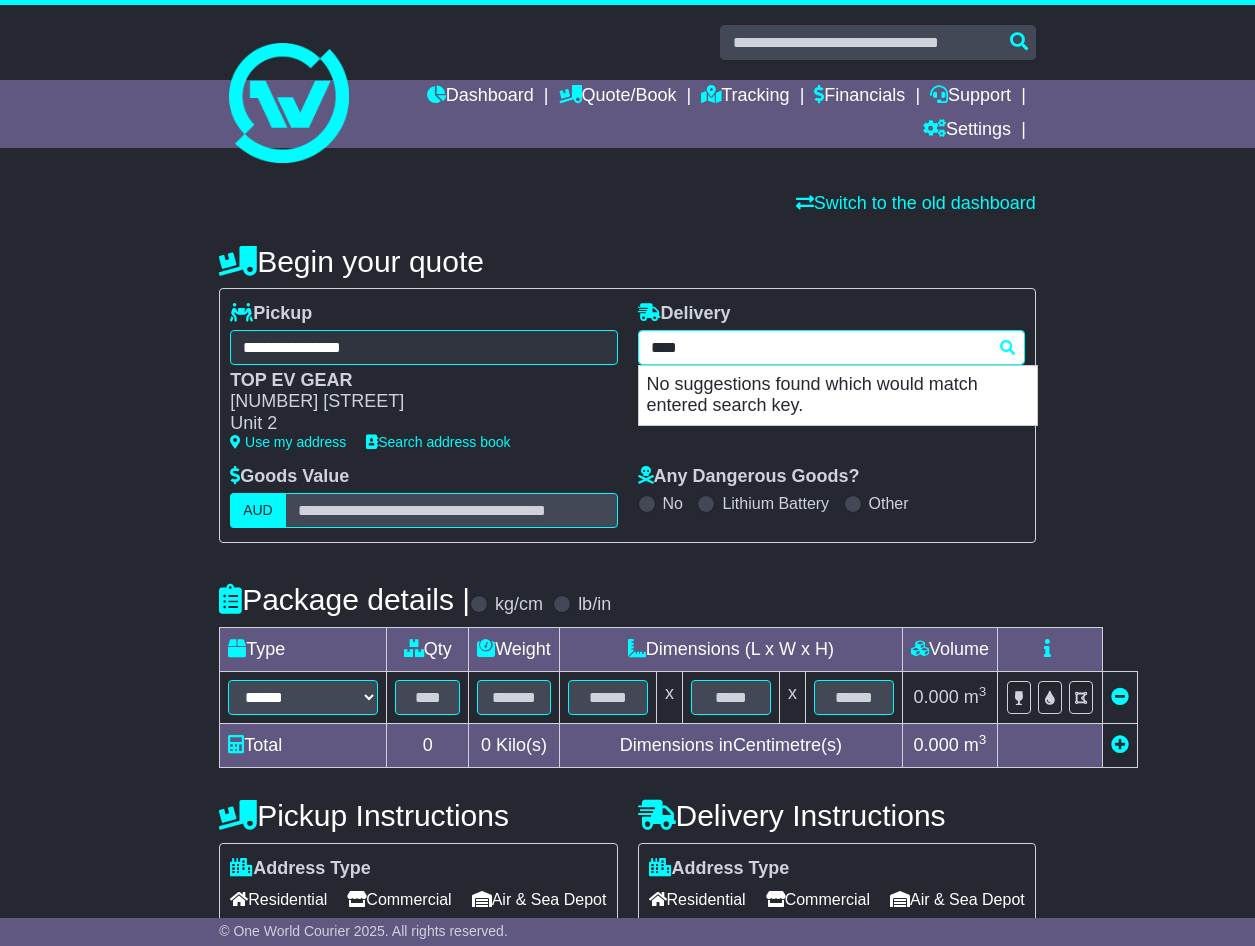 drag, startPoint x: 701, startPoint y: 350, endPoint x: 572, endPoint y: 339, distance: 129.46814 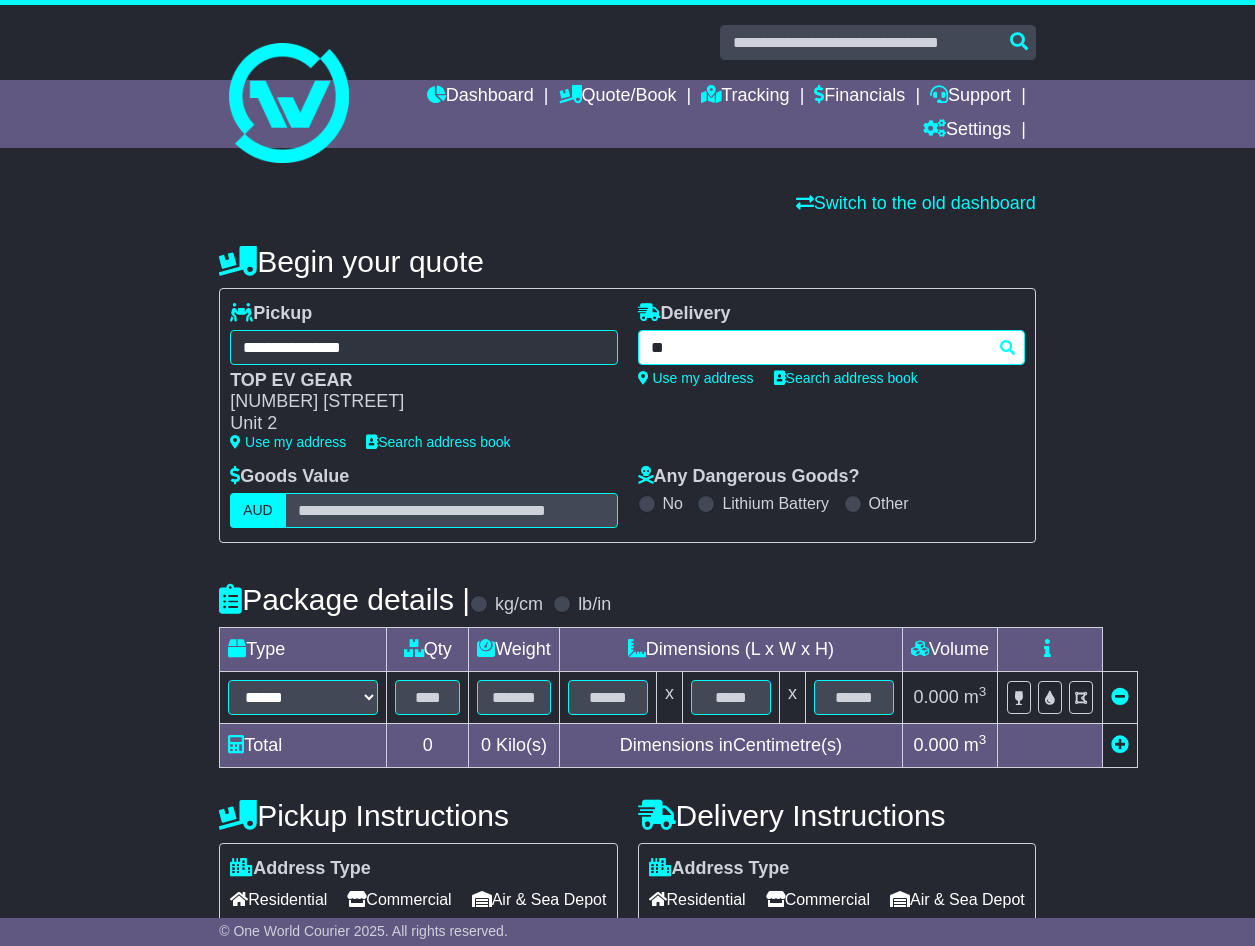 click on "**" at bounding box center (831, 347) 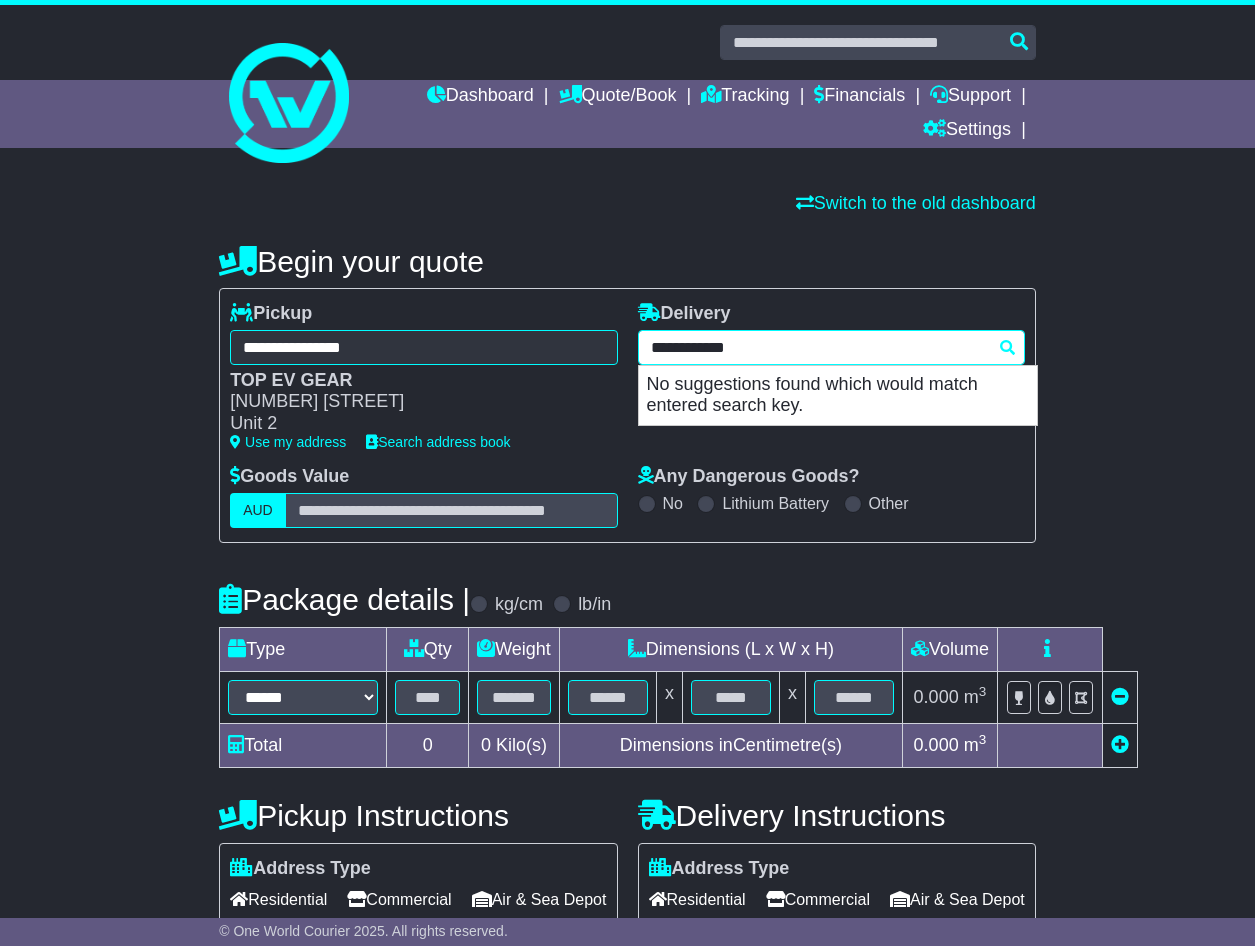click on "**********" at bounding box center (831, 347) 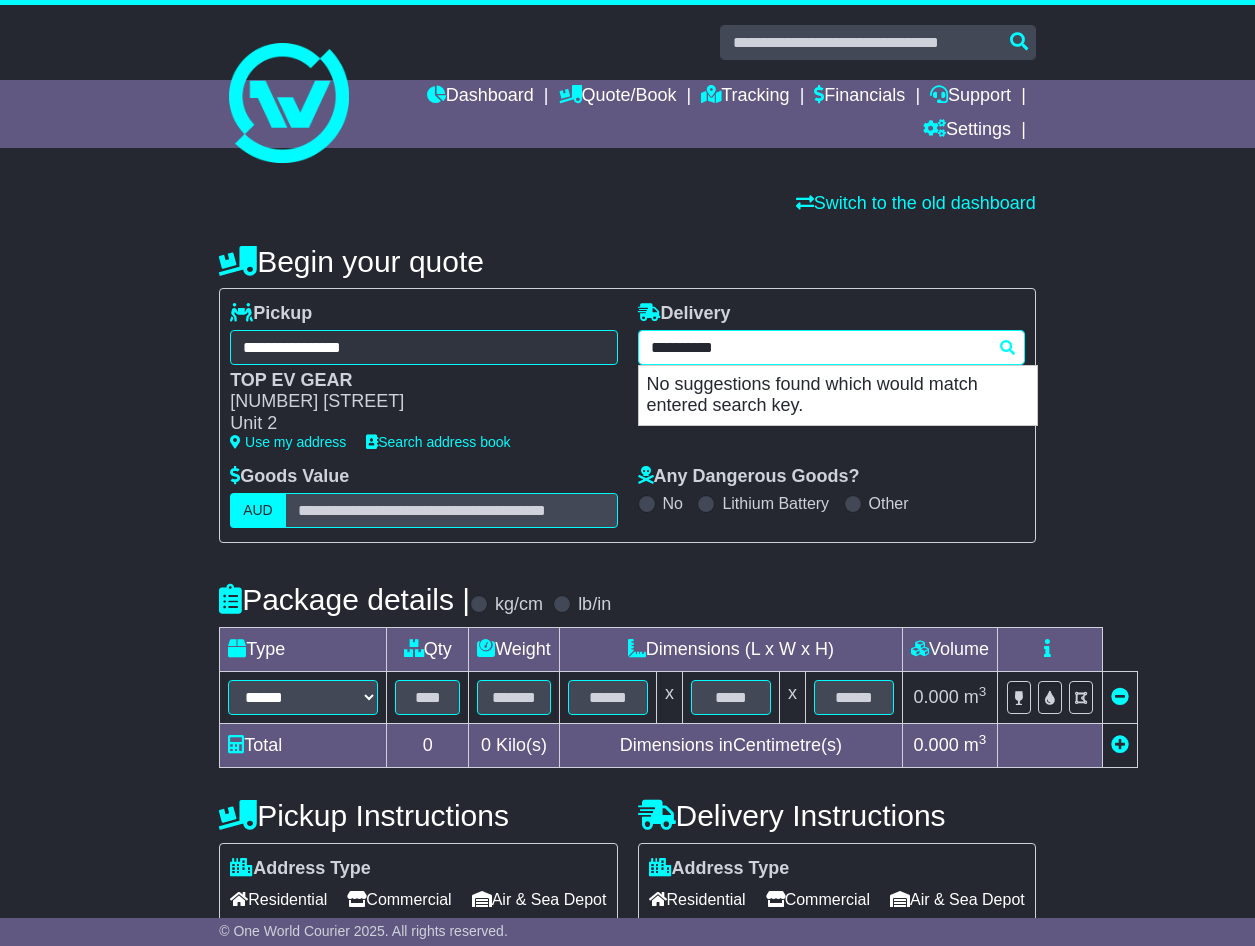 drag, startPoint x: 753, startPoint y: 361, endPoint x: 776, endPoint y: 349, distance: 25.942244 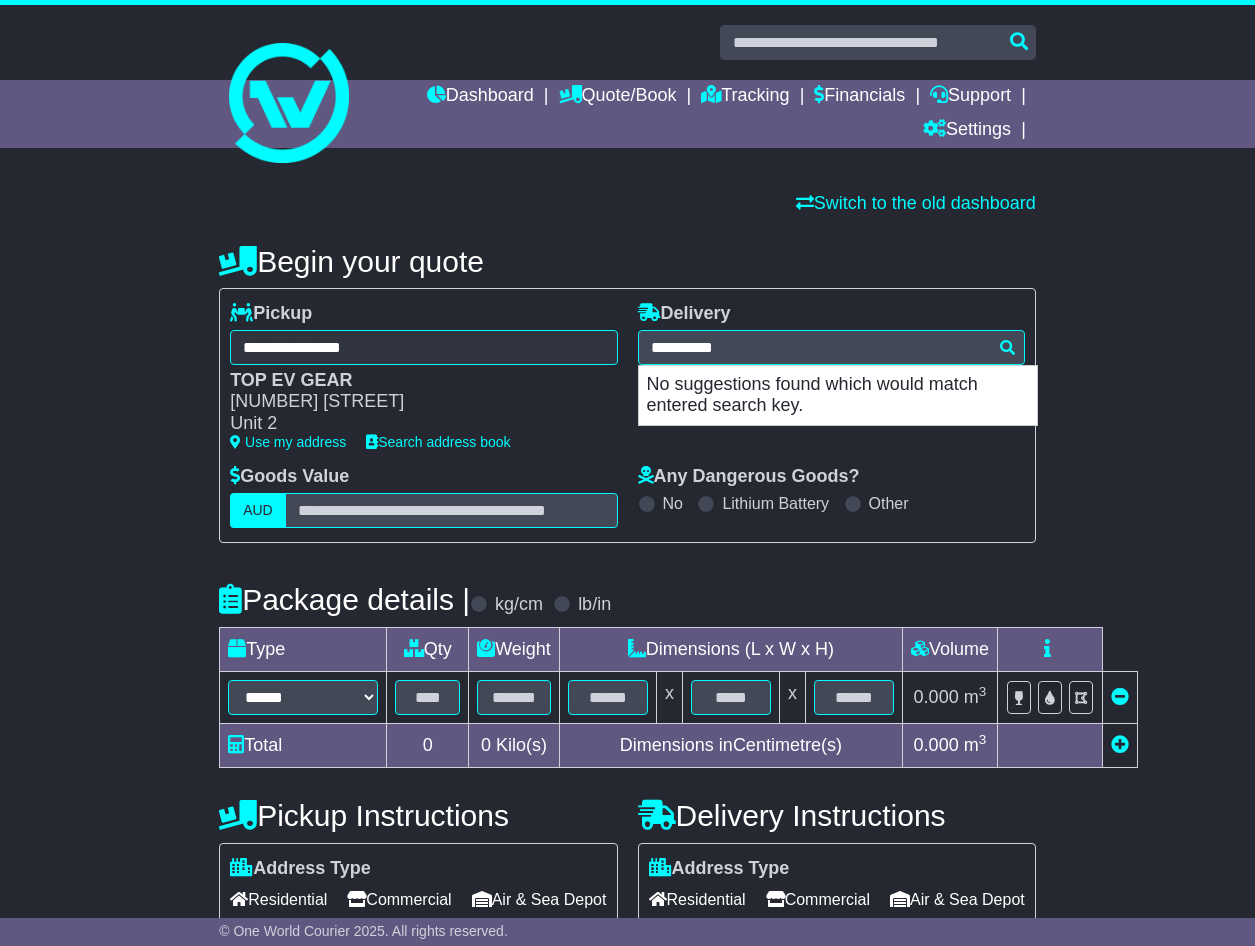 click on "Package details |
kg/cm
lb/in" at bounding box center [627, 600] 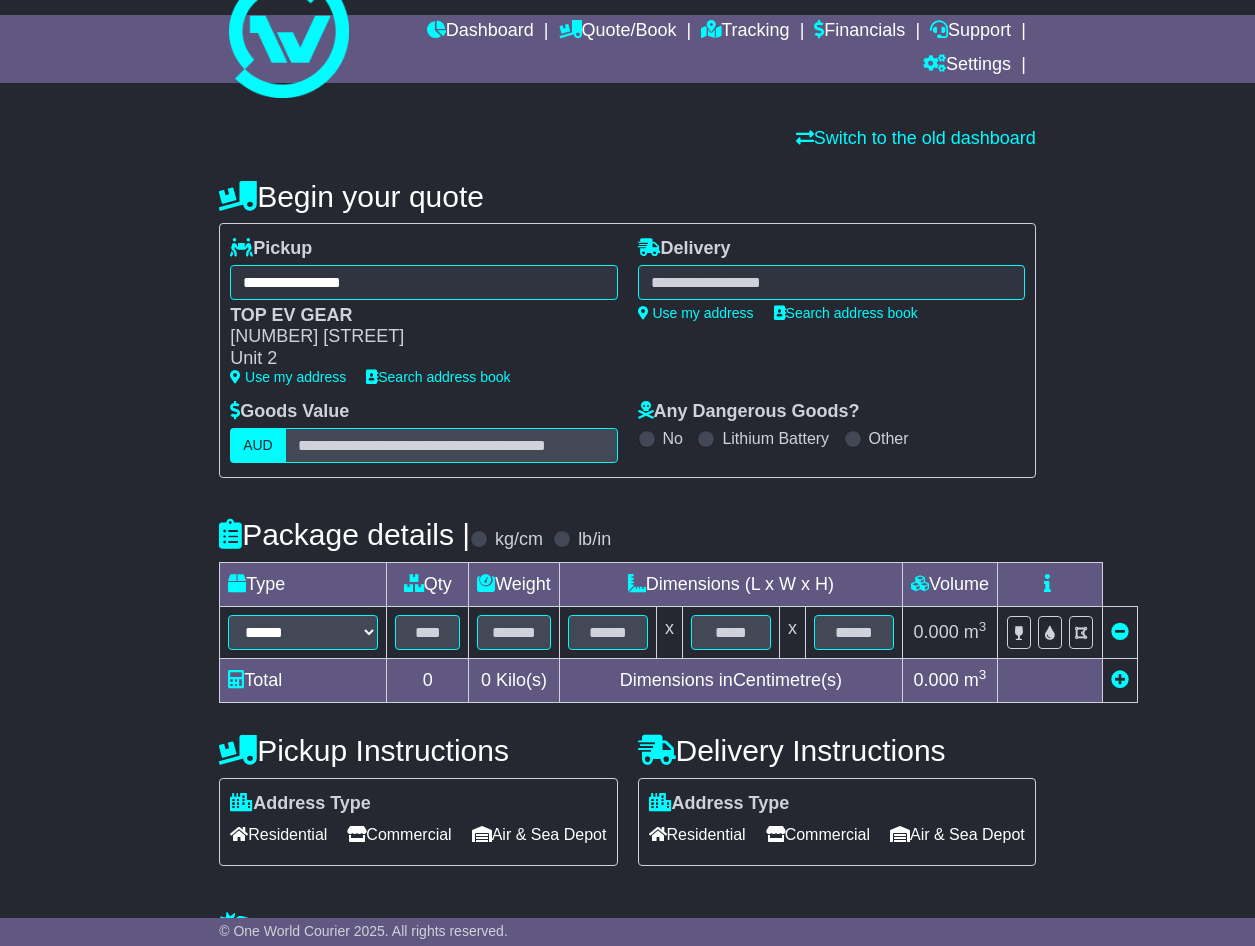 scroll, scrollTop: 100, scrollLeft: 0, axis: vertical 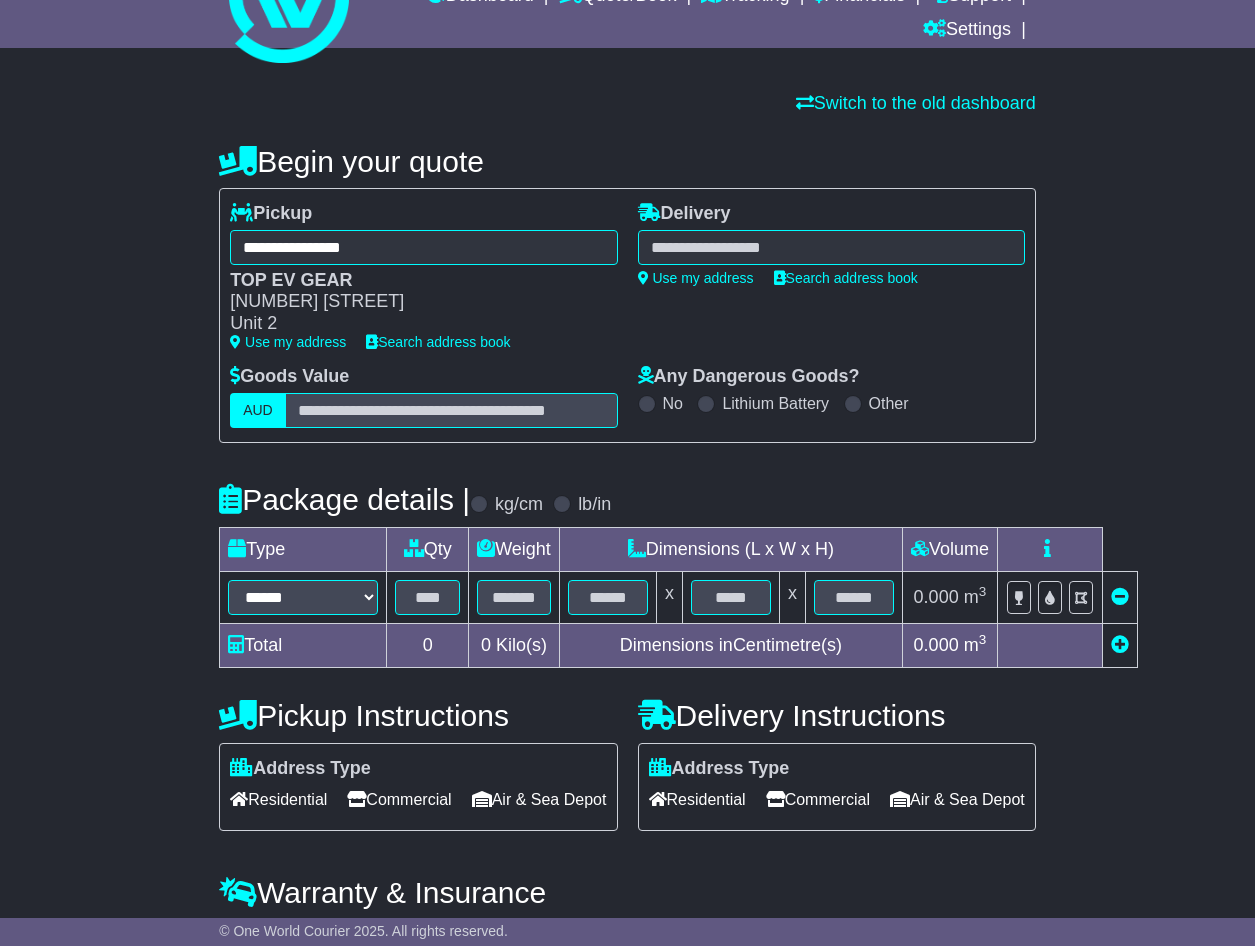 click on "**********" at bounding box center (831, 247) 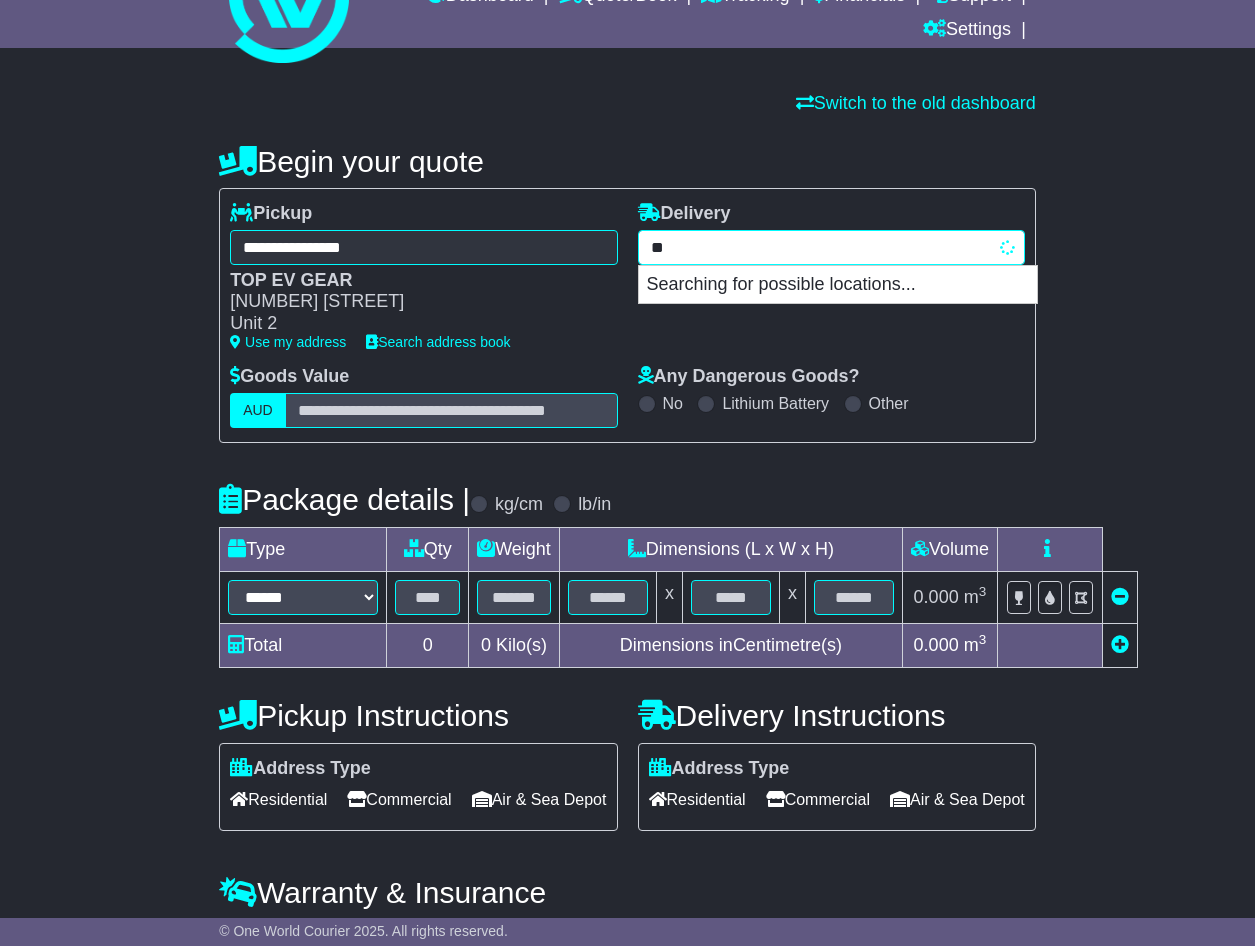 type on "*" 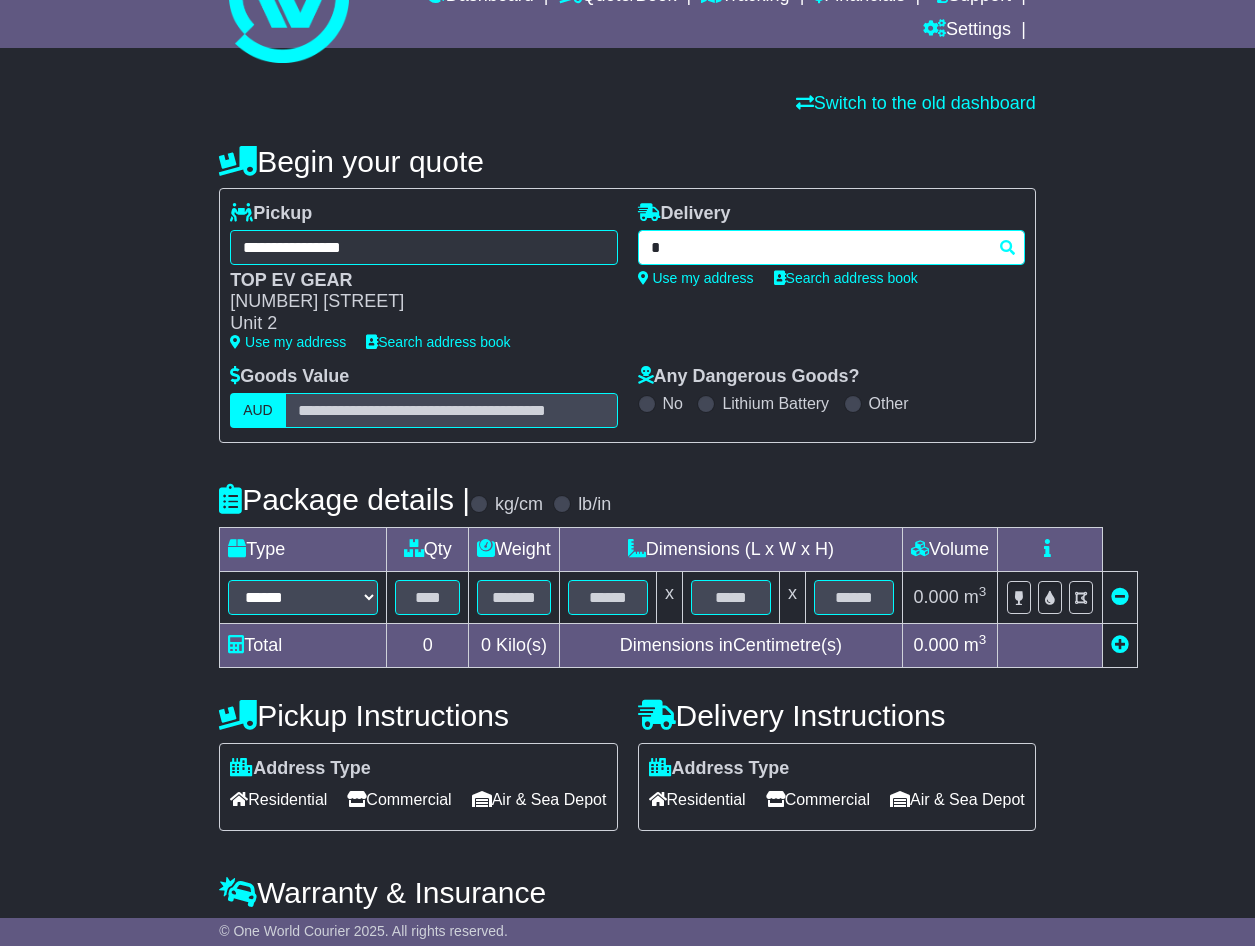 type 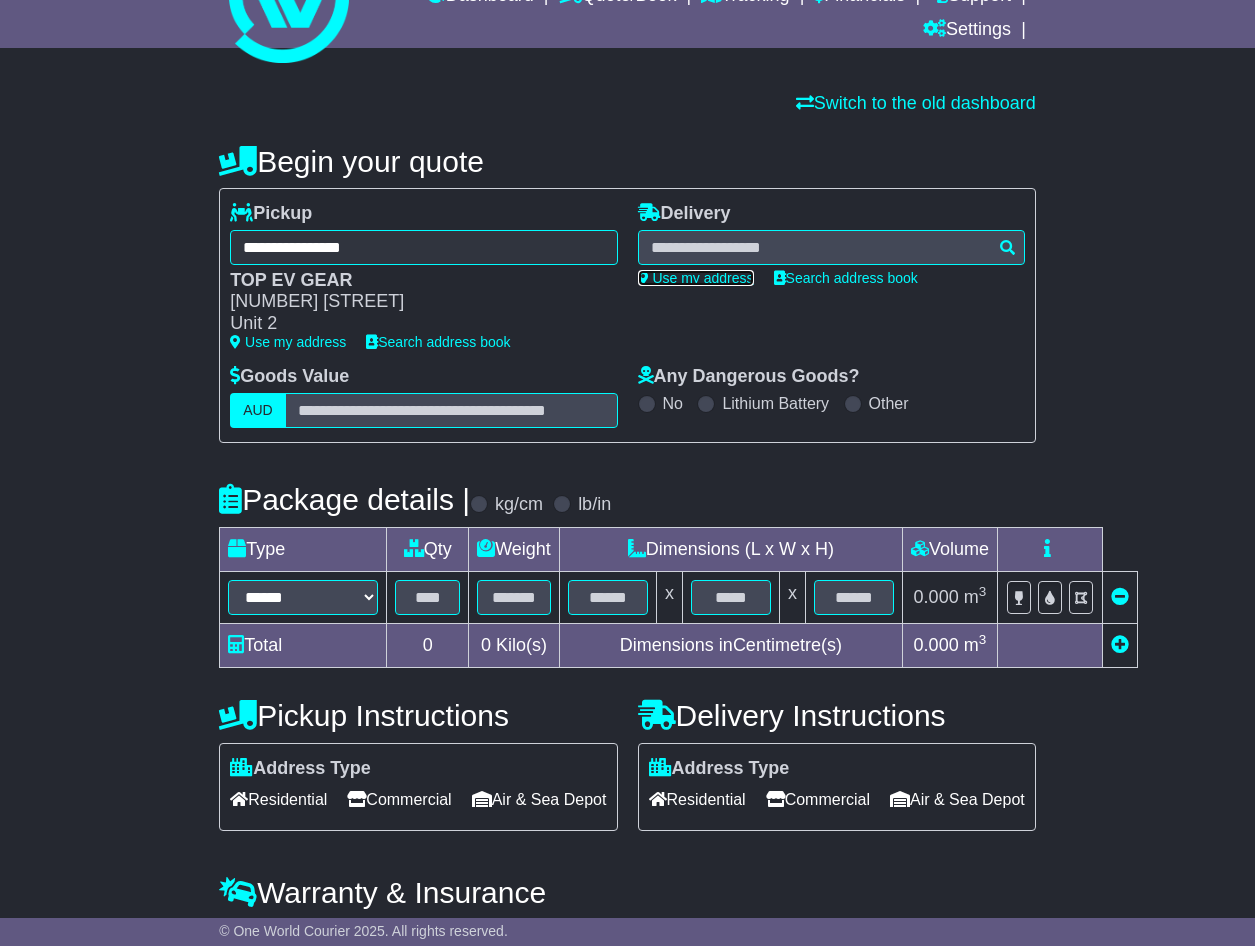 click on "Use my address" at bounding box center (696, 278) 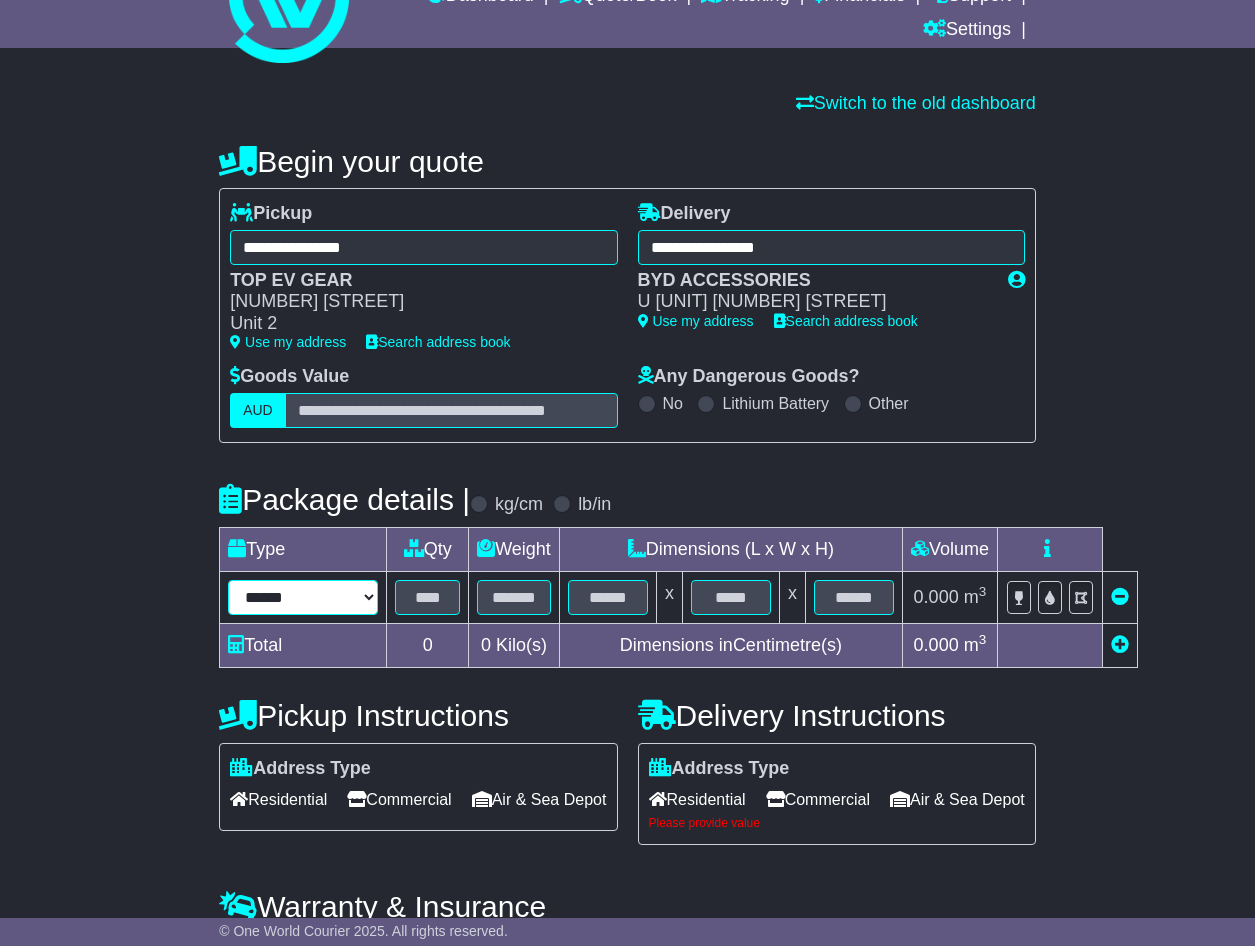 drag, startPoint x: 309, startPoint y: 591, endPoint x: 294, endPoint y: 612, distance: 25.806976 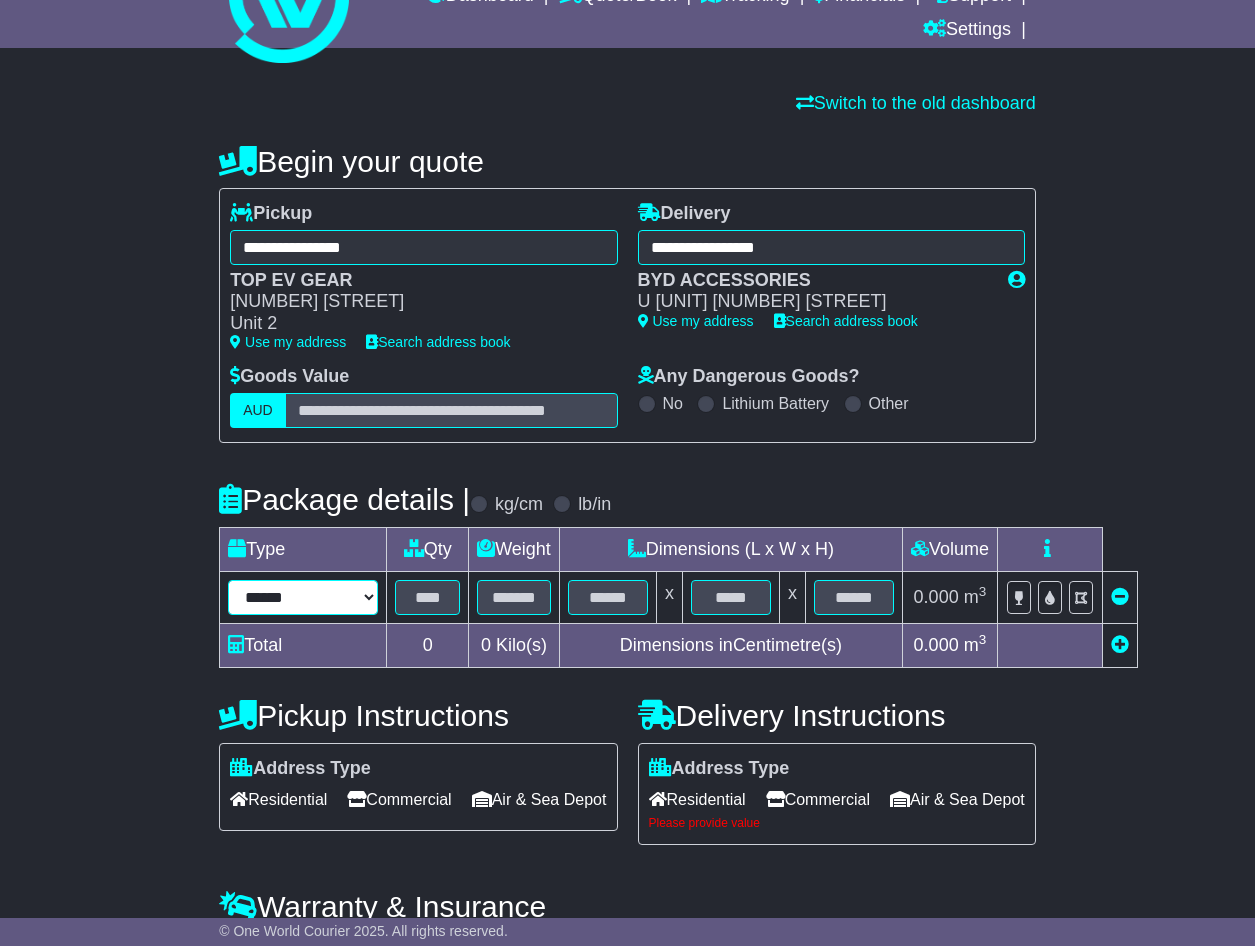 select on "*****" 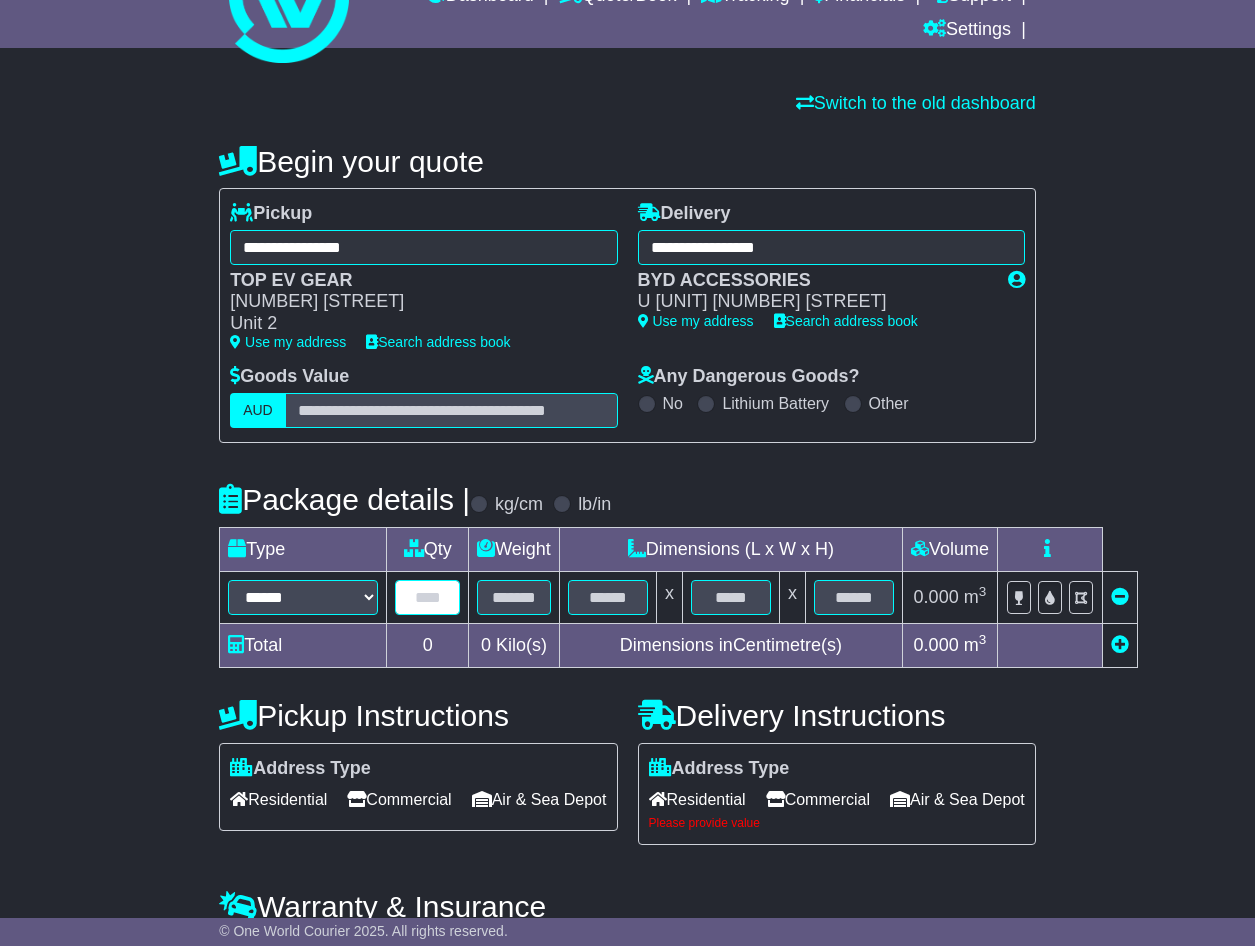 click at bounding box center (427, 597) 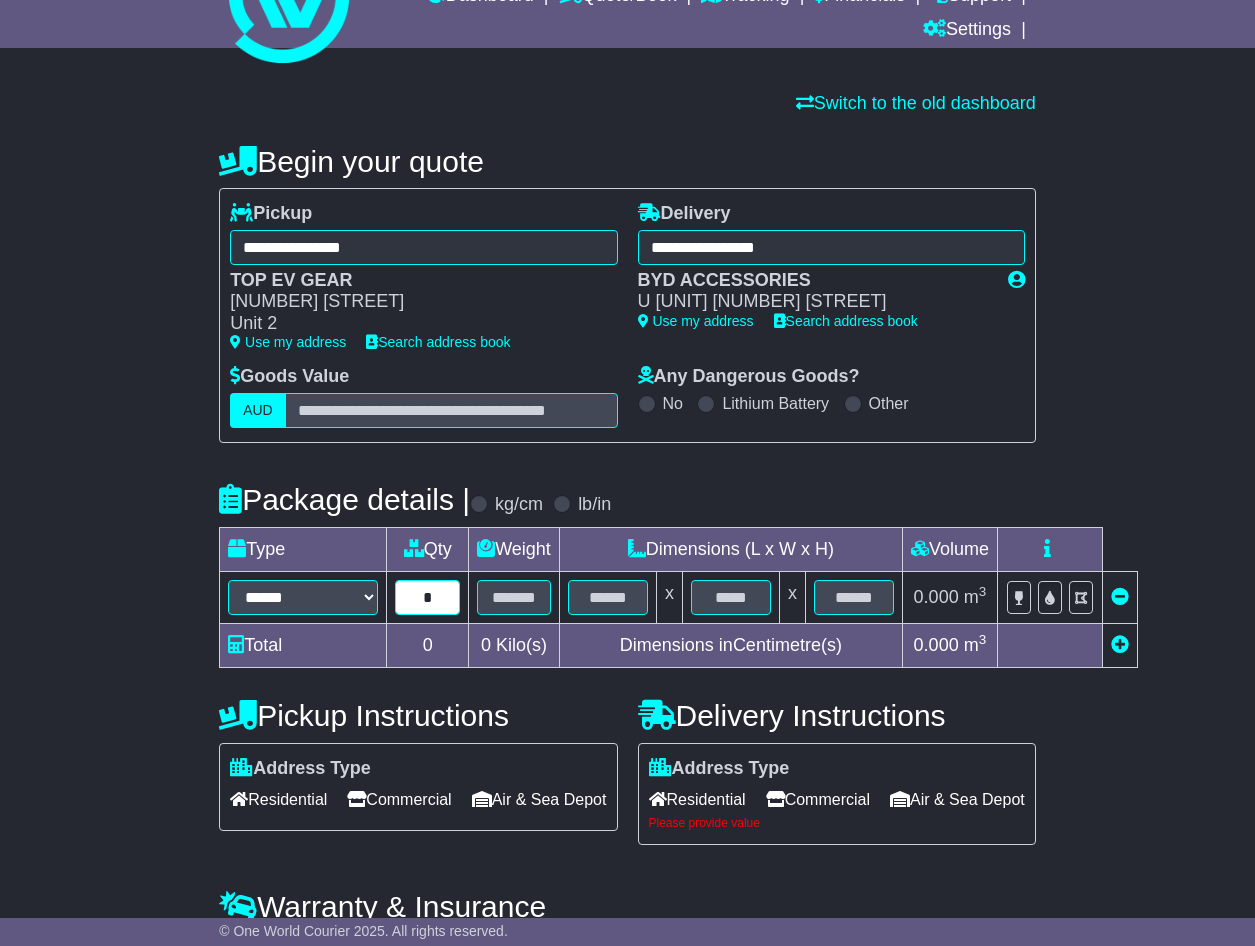 type on "*" 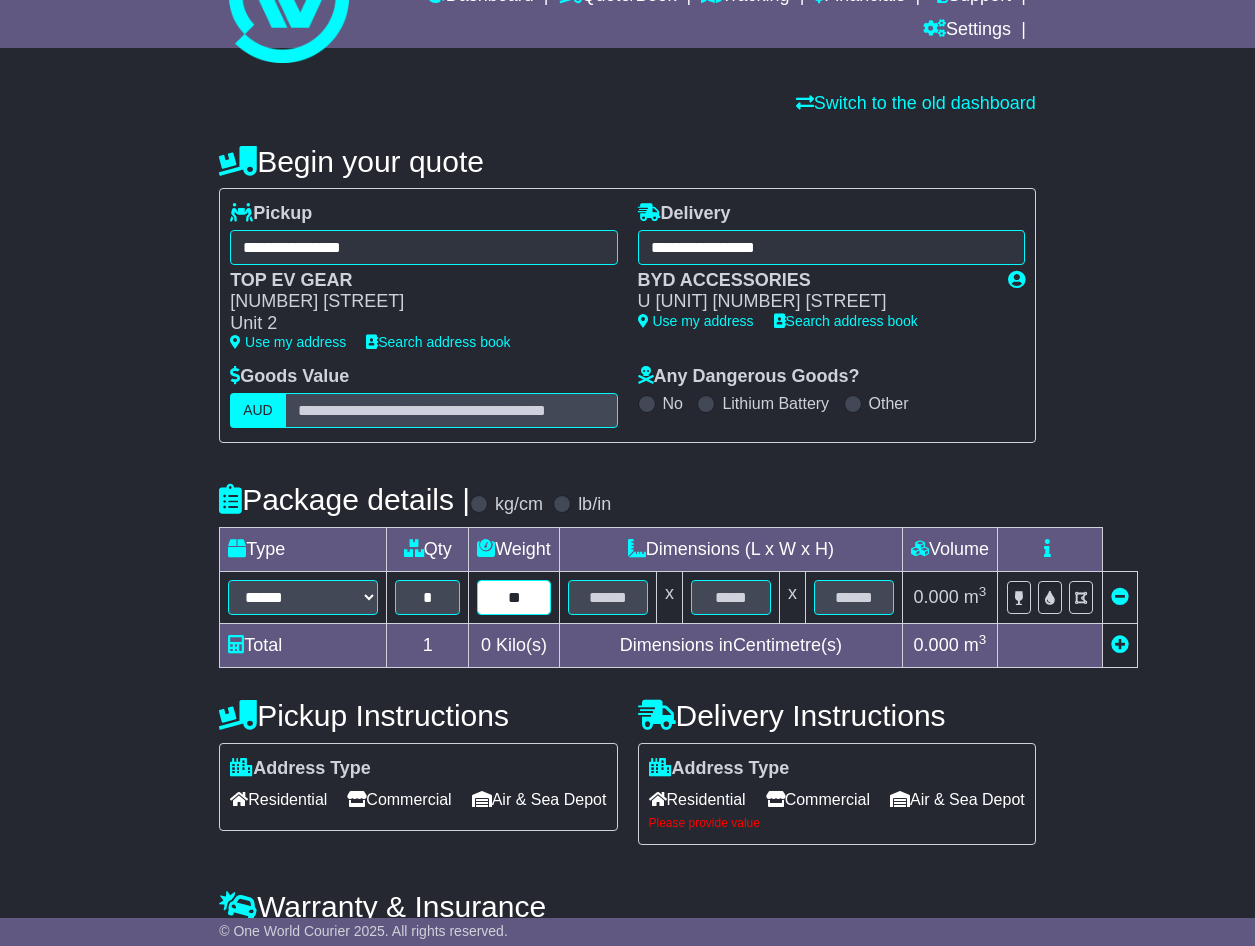 type on "**" 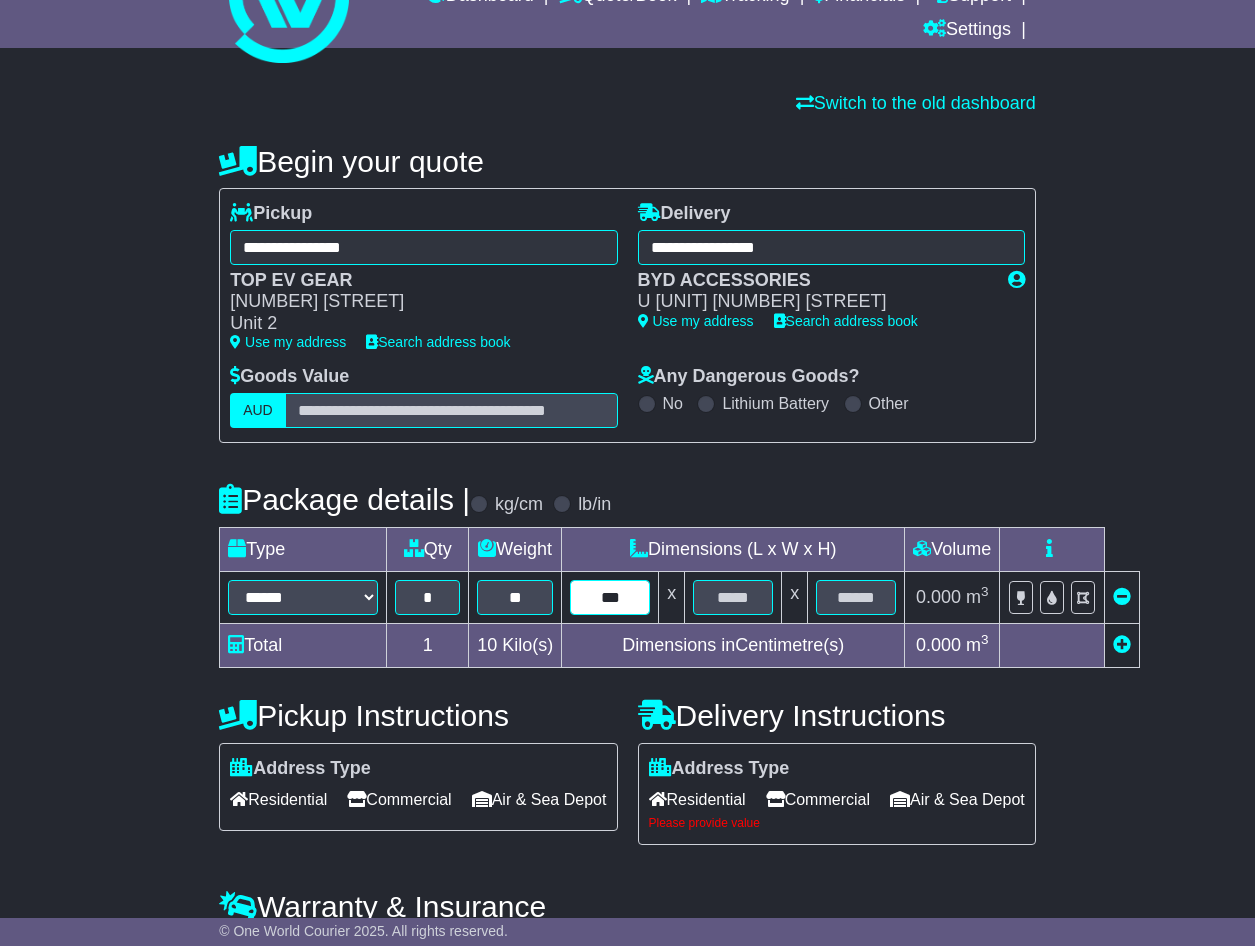 type on "***" 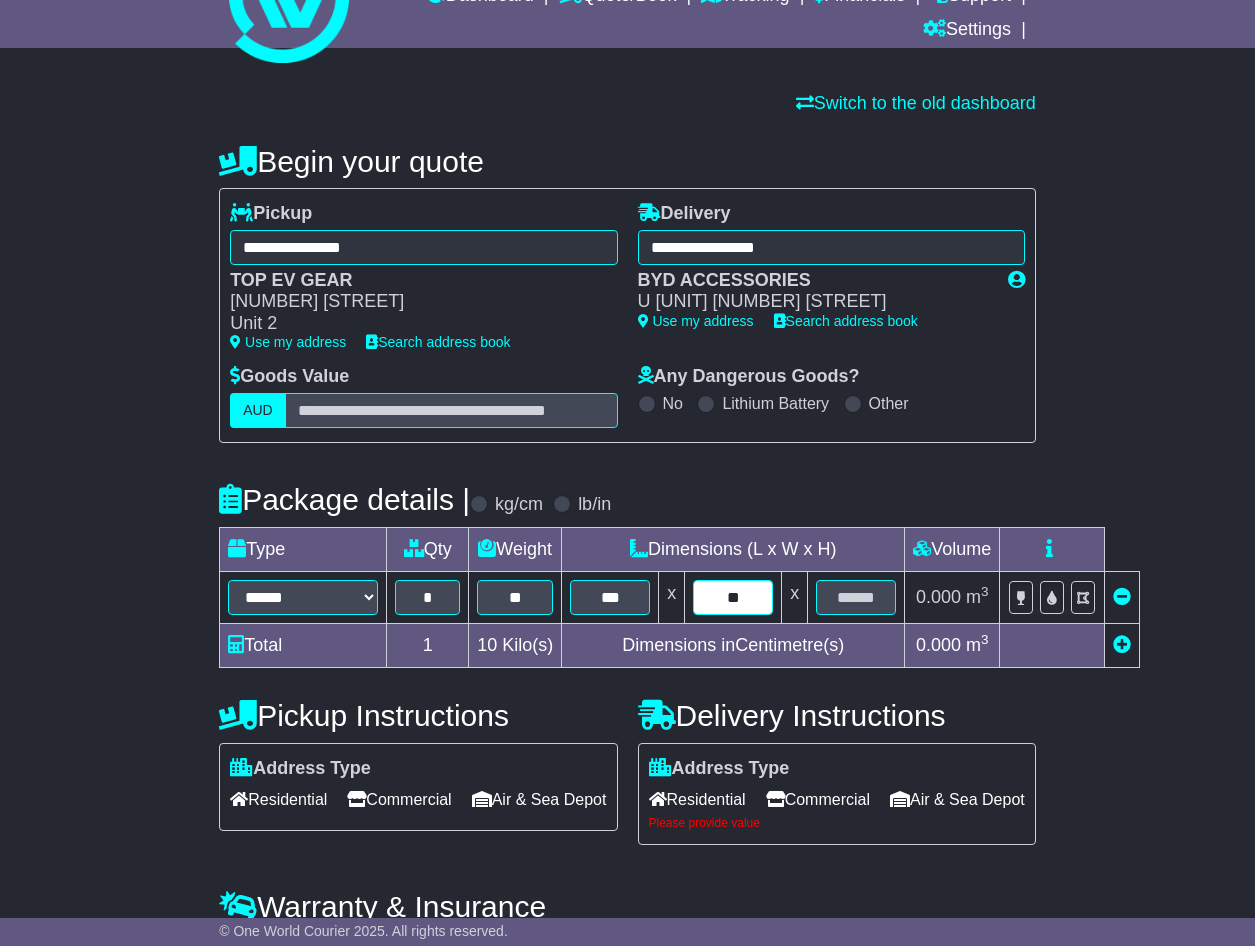 type on "**" 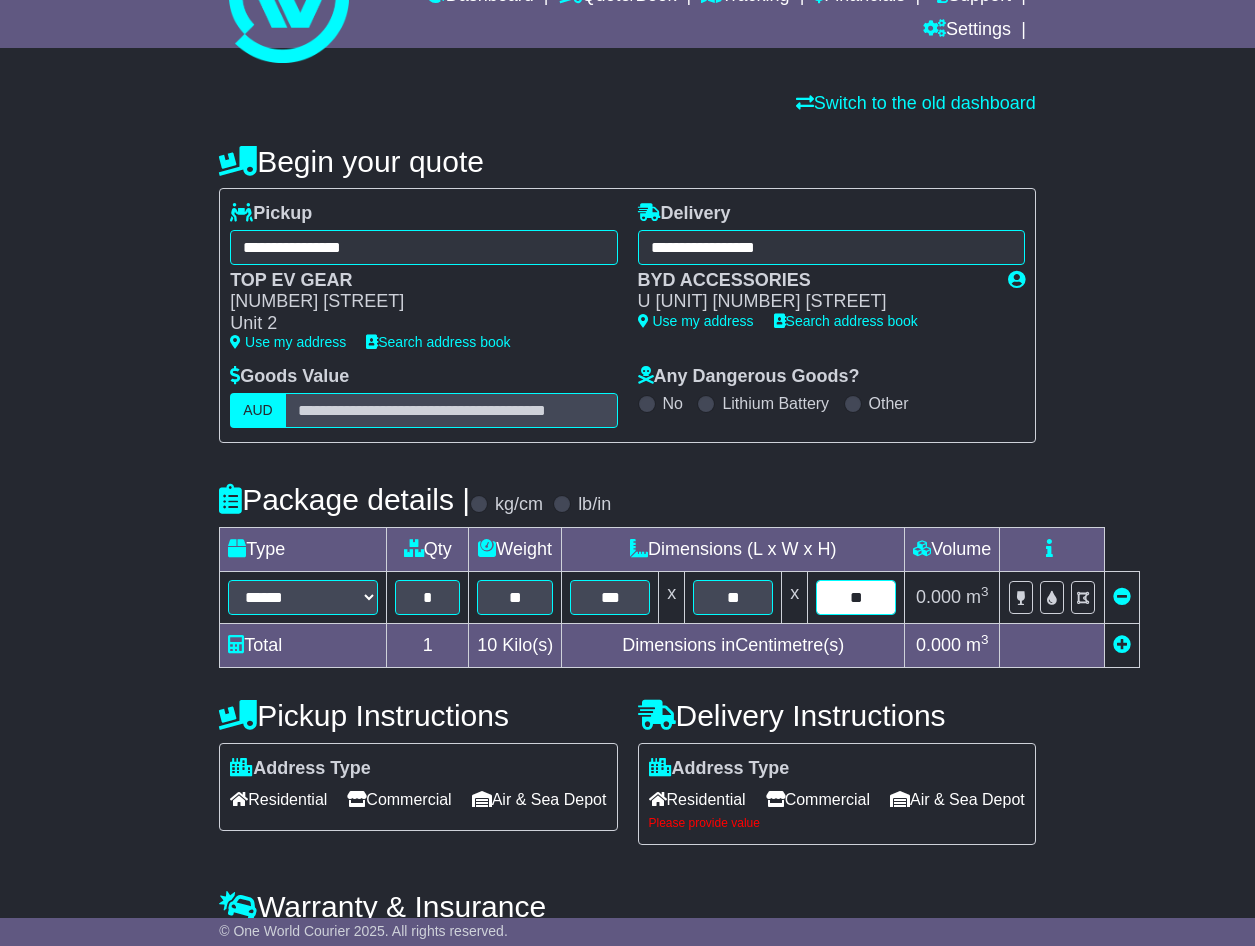type on "**" 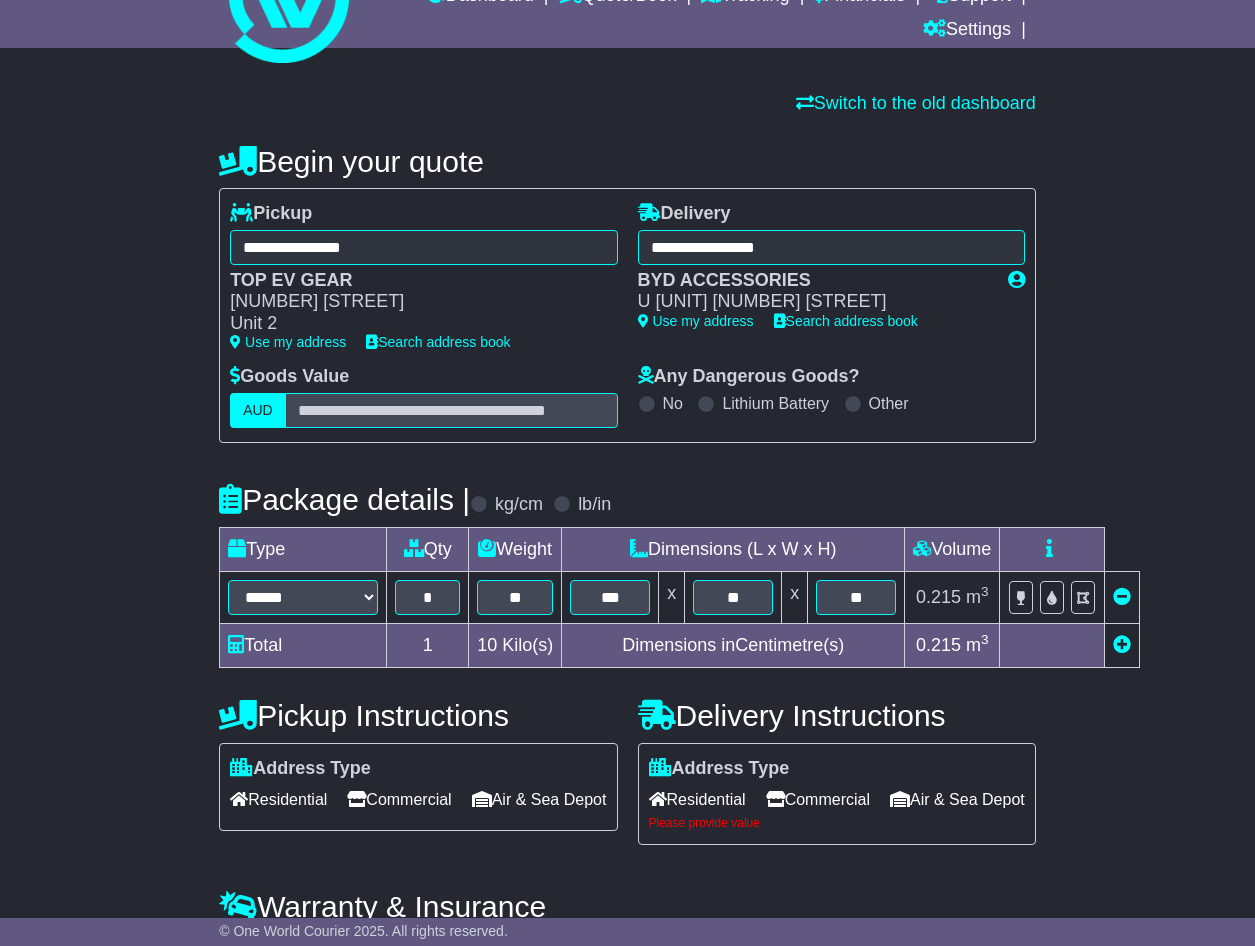 click on "Residential" at bounding box center (697, 799) 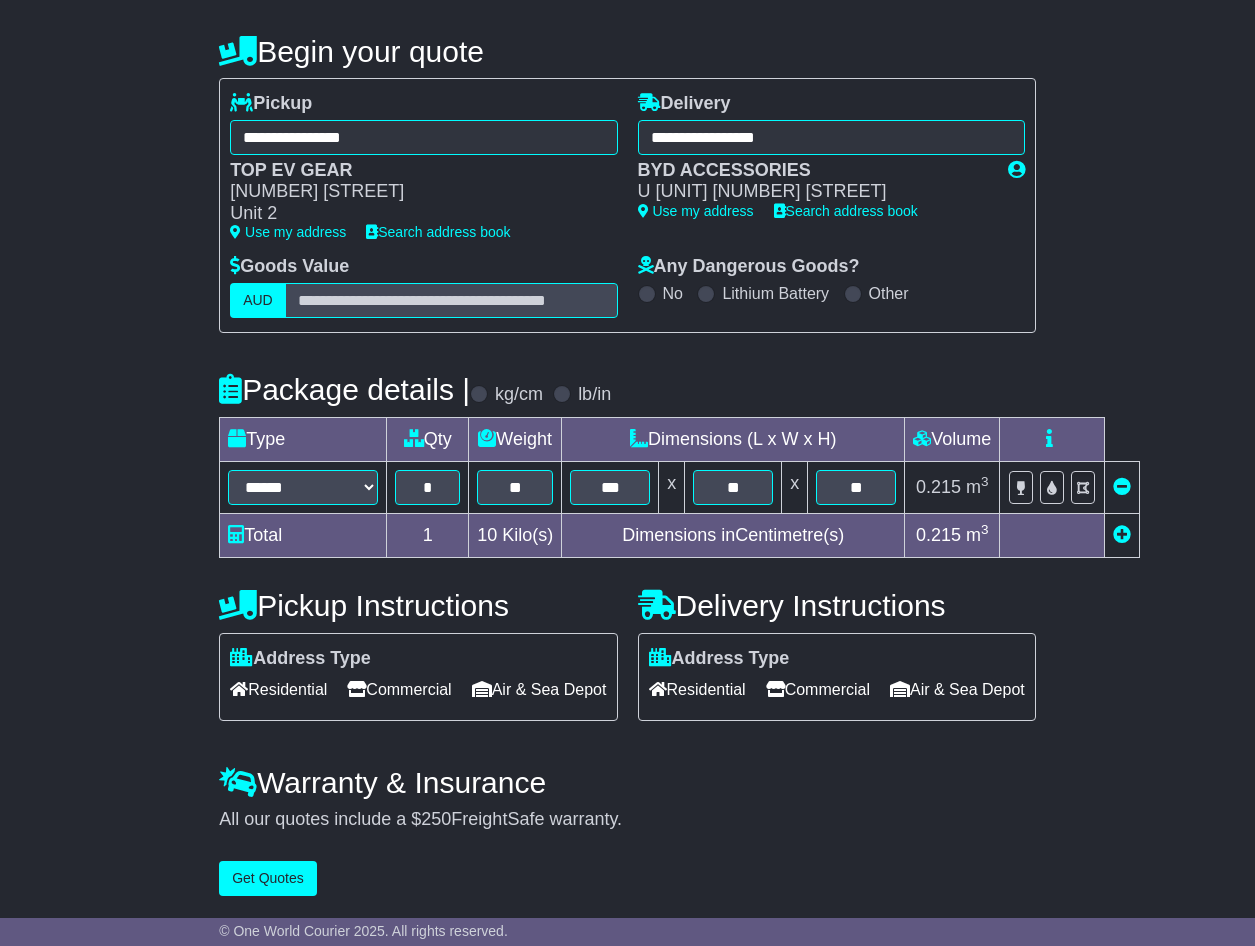 scroll, scrollTop: 243, scrollLeft: 0, axis: vertical 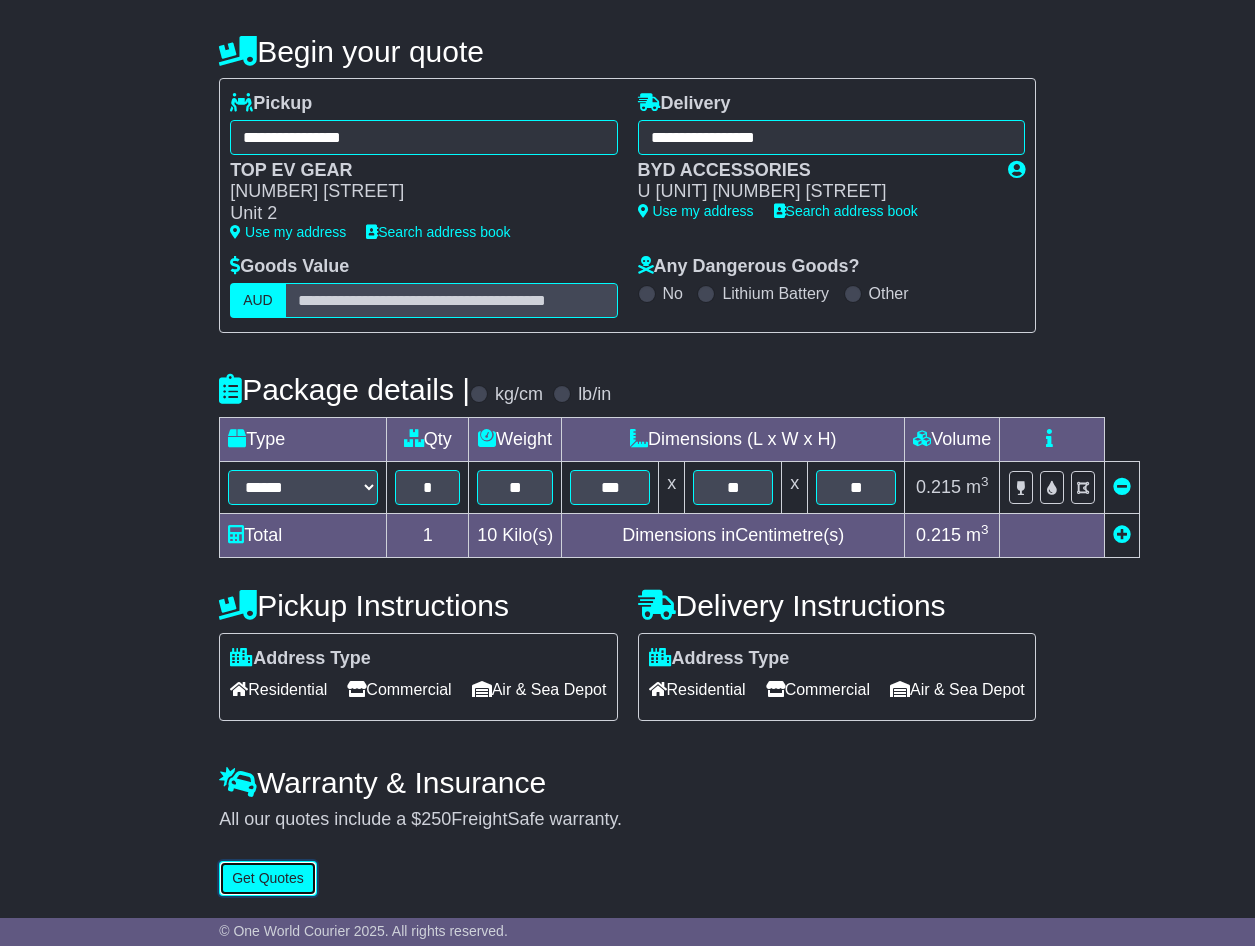 click on "Get Quotes" at bounding box center [268, 878] 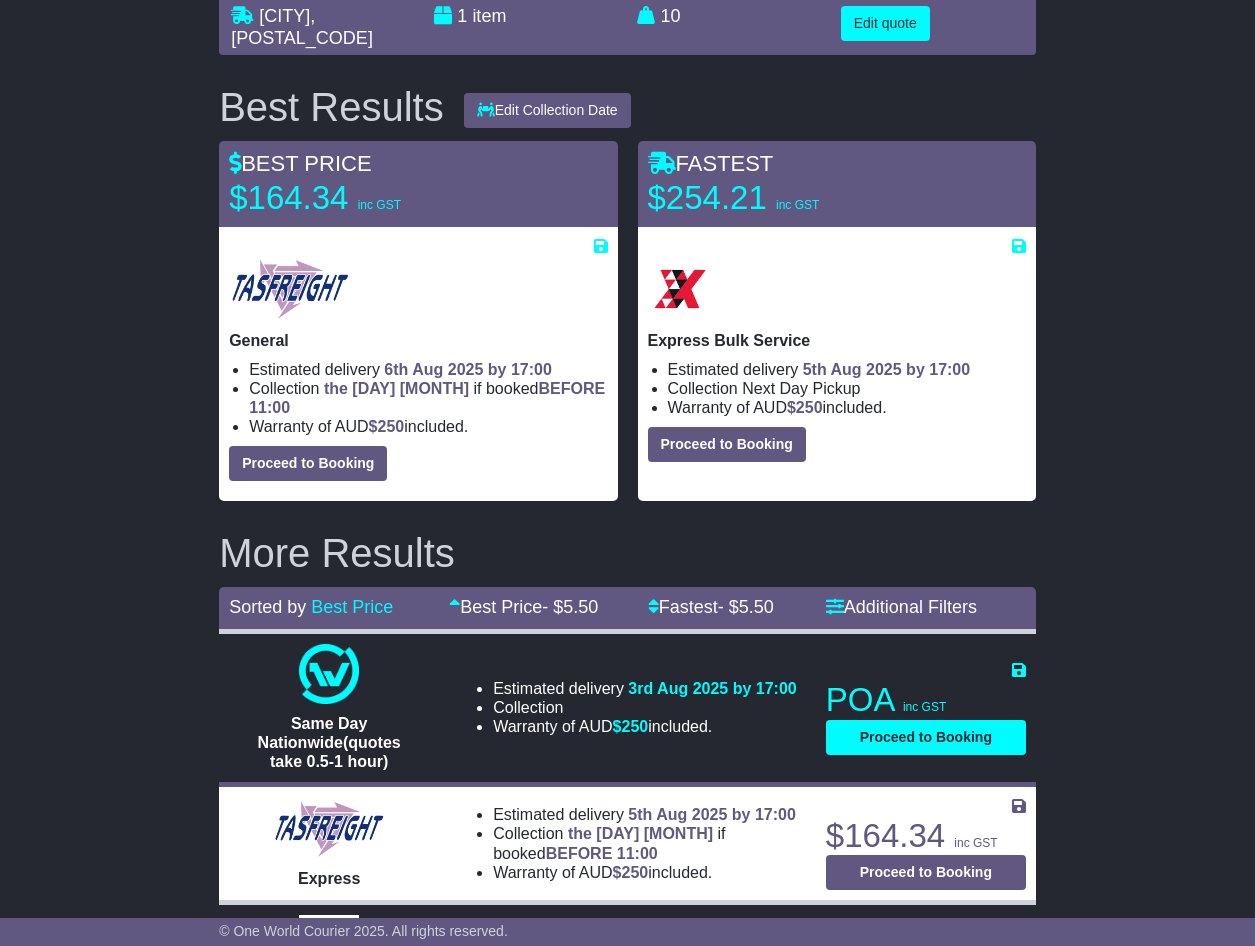 scroll, scrollTop: 500, scrollLeft: 0, axis: vertical 